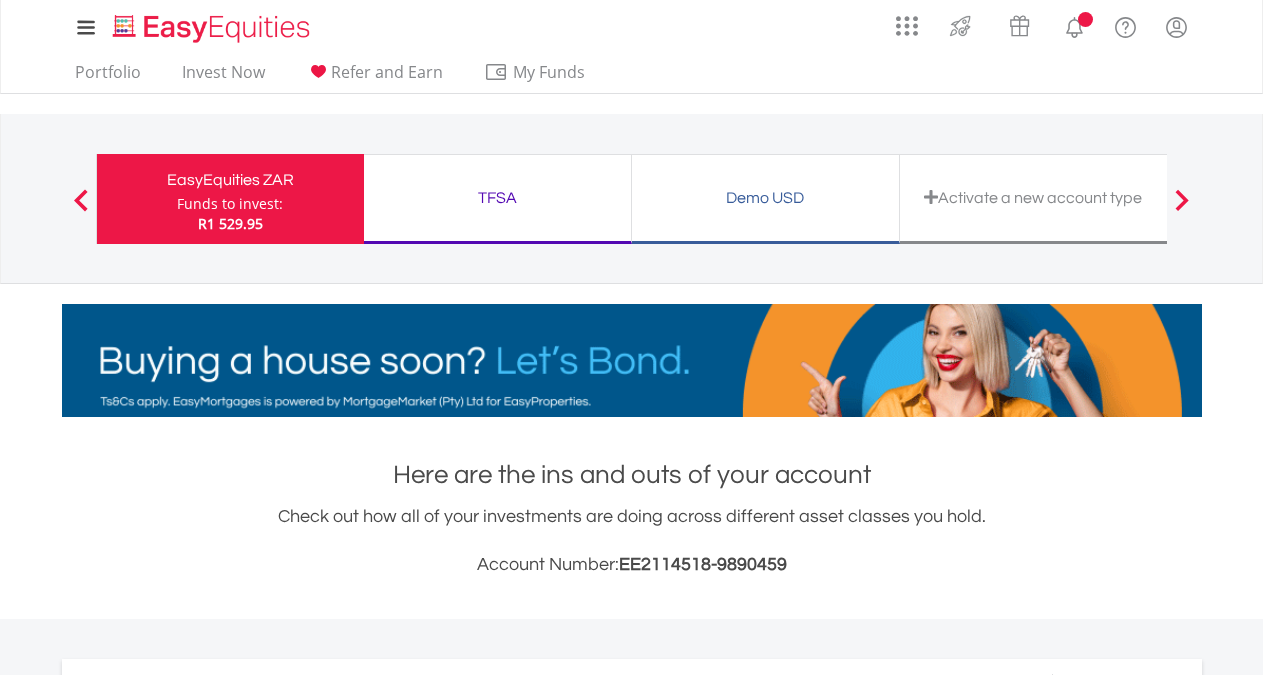 scroll, scrollTop: 0, scrollLeft: 0, axis: both 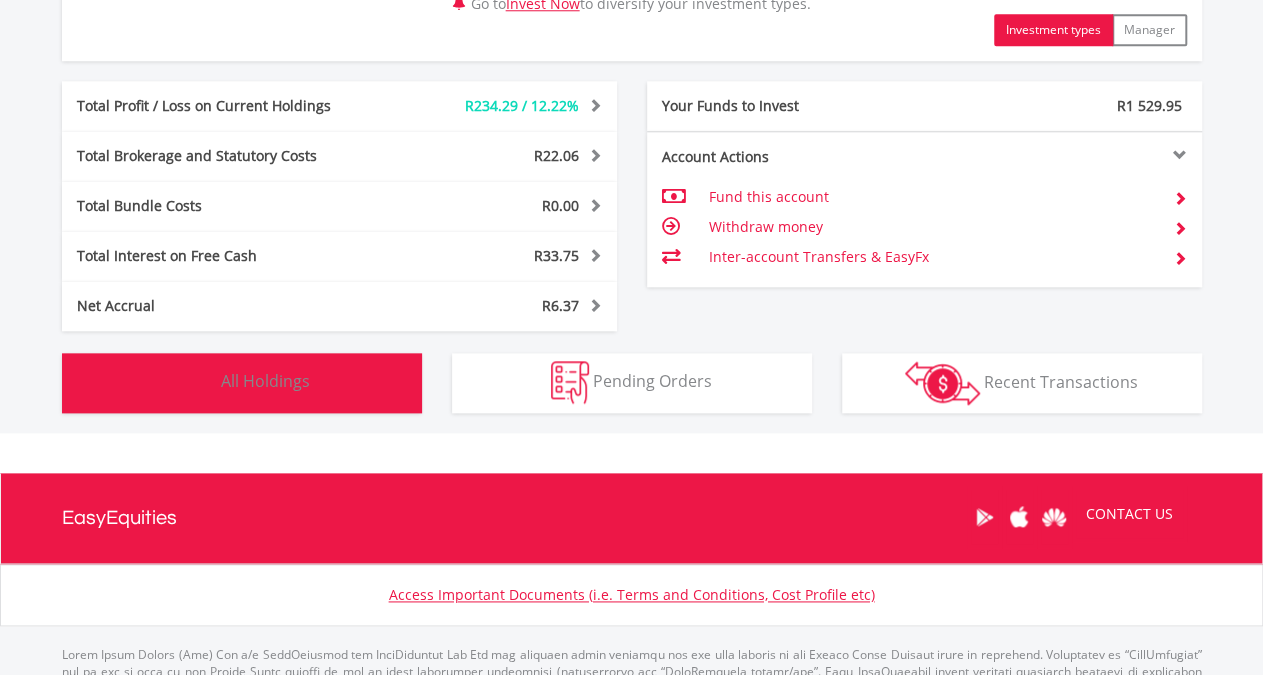 click on "Holdings
All Holdings" at bounding box center (242, 383) 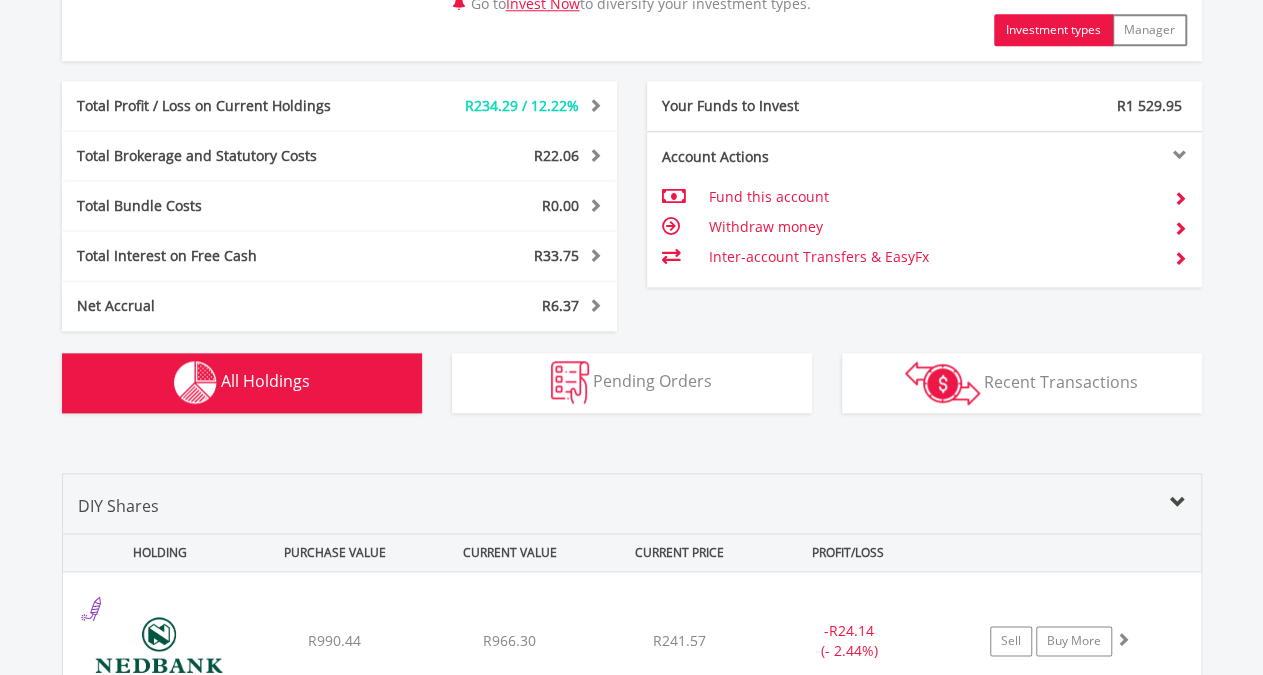 scroll, scrollTop: 1481, scrollLeft: 0, axis: vertical 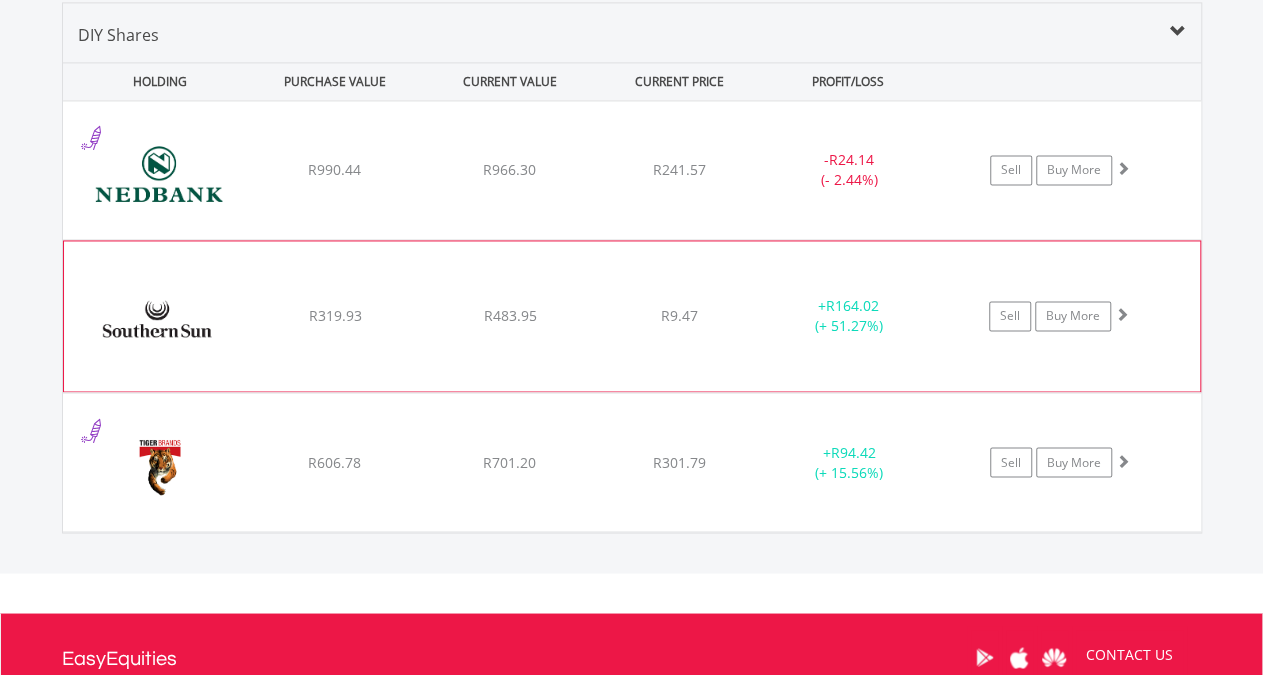 click on "﻿
Southern Sun Limited
R319.93
R483.95
R9.47
+  R164.02 (+ 51.27%)
Sell
Buy More" at bounding box center (632, 170) 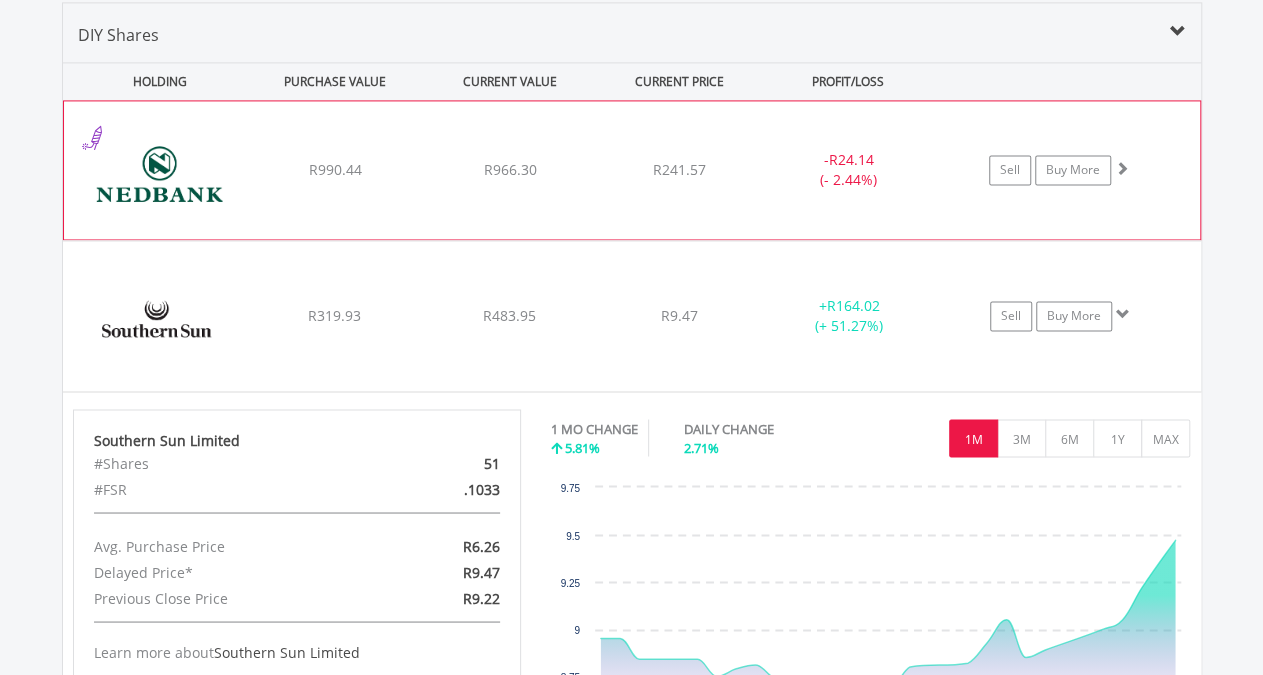 click on "R241.57" at bounding box center (679, 170) 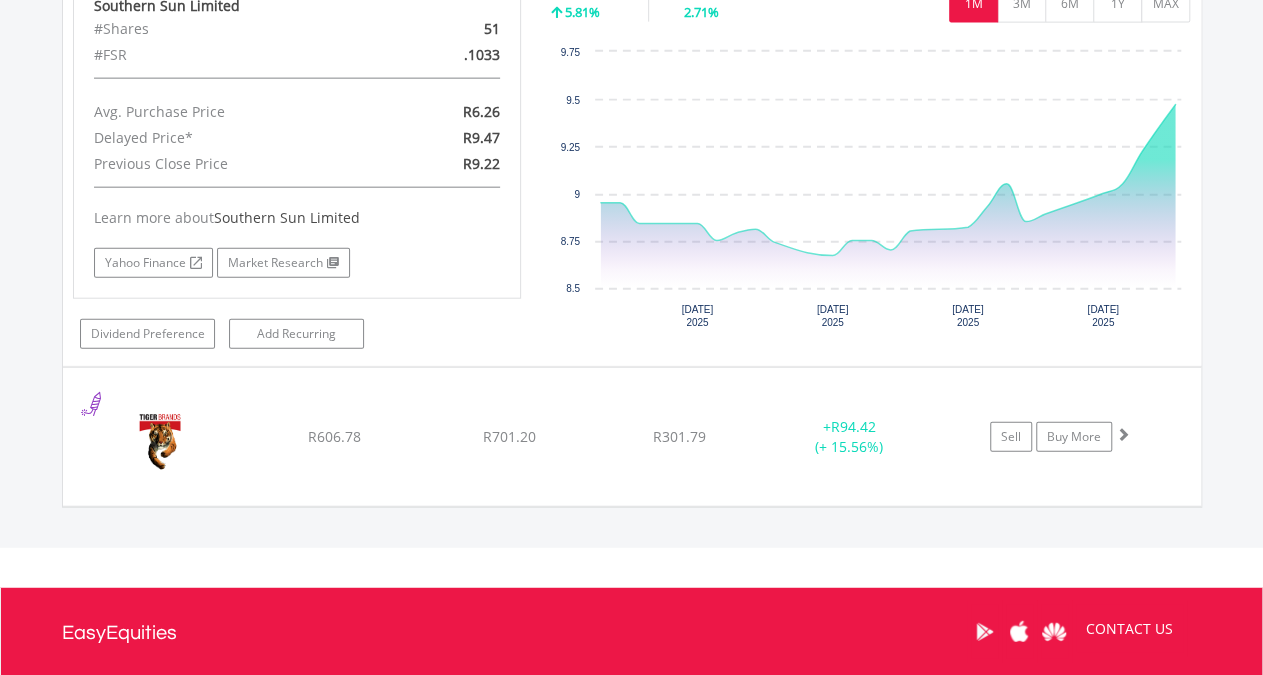 scroll, scrollTop: 2342, scrollLeft: 0, axis: vertical 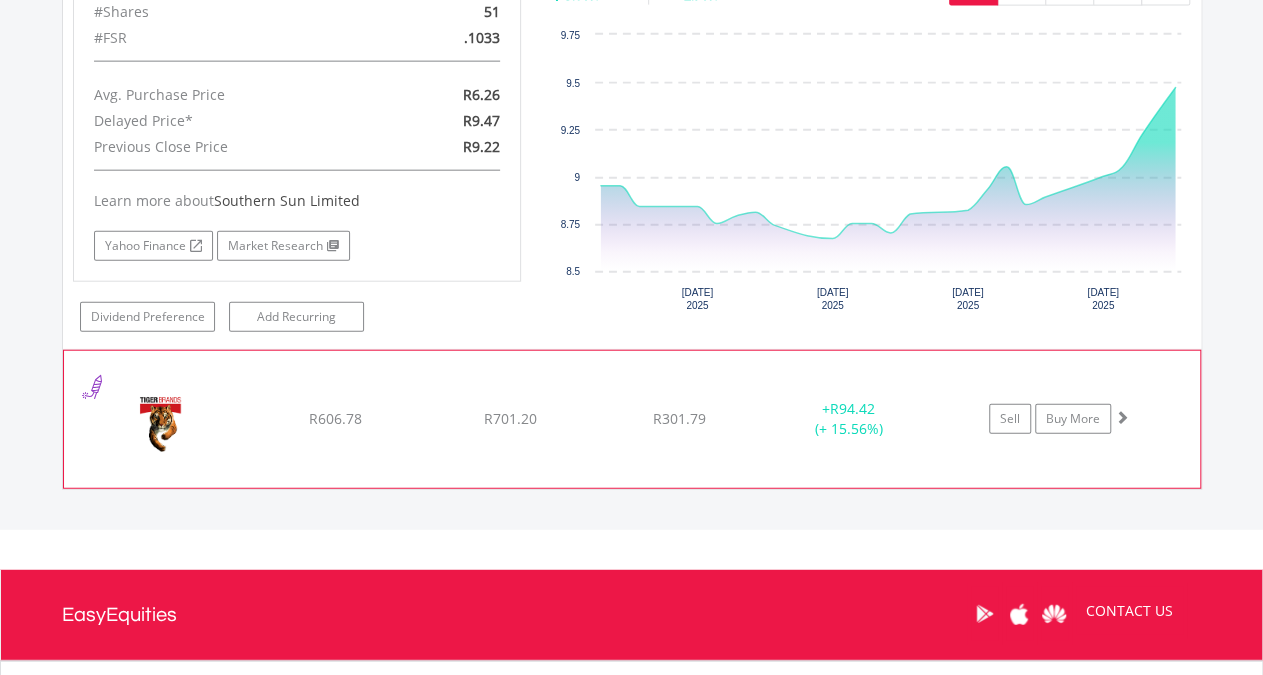 click on "+  R94.42 (+ 15.56%)" at bounding box center (849, -136) 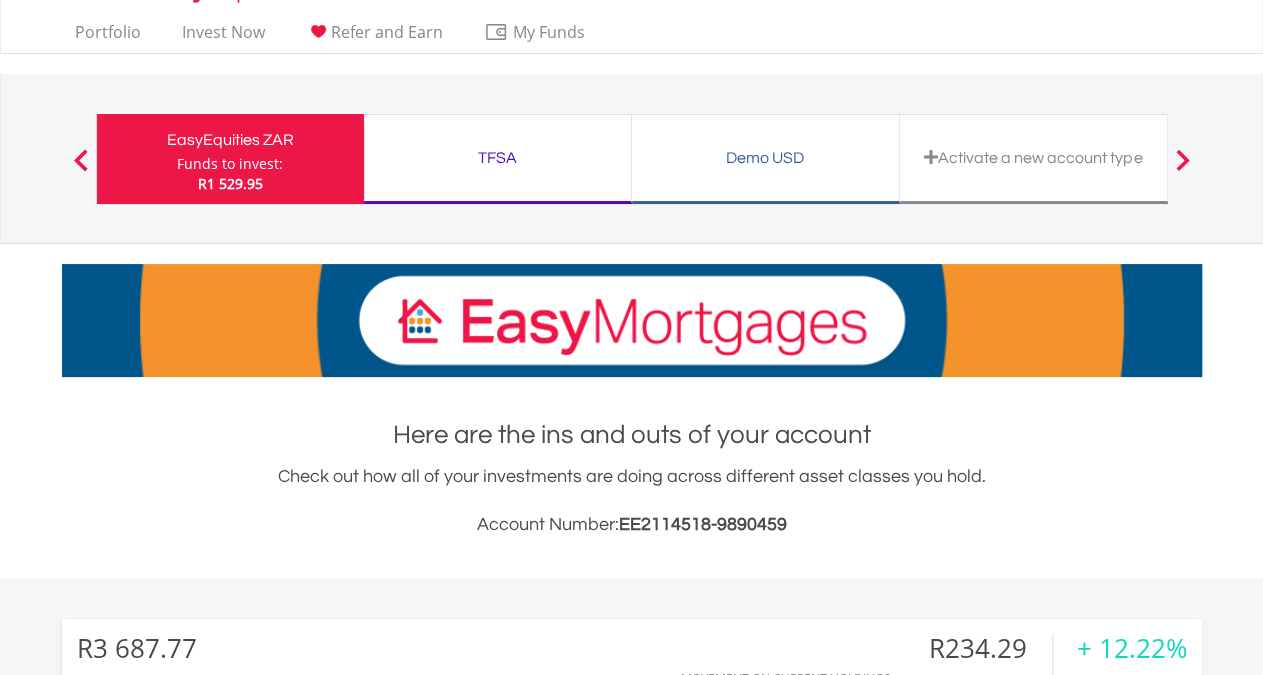 scroll, scrollTop: 0, scrollLeft: 0, axis: both 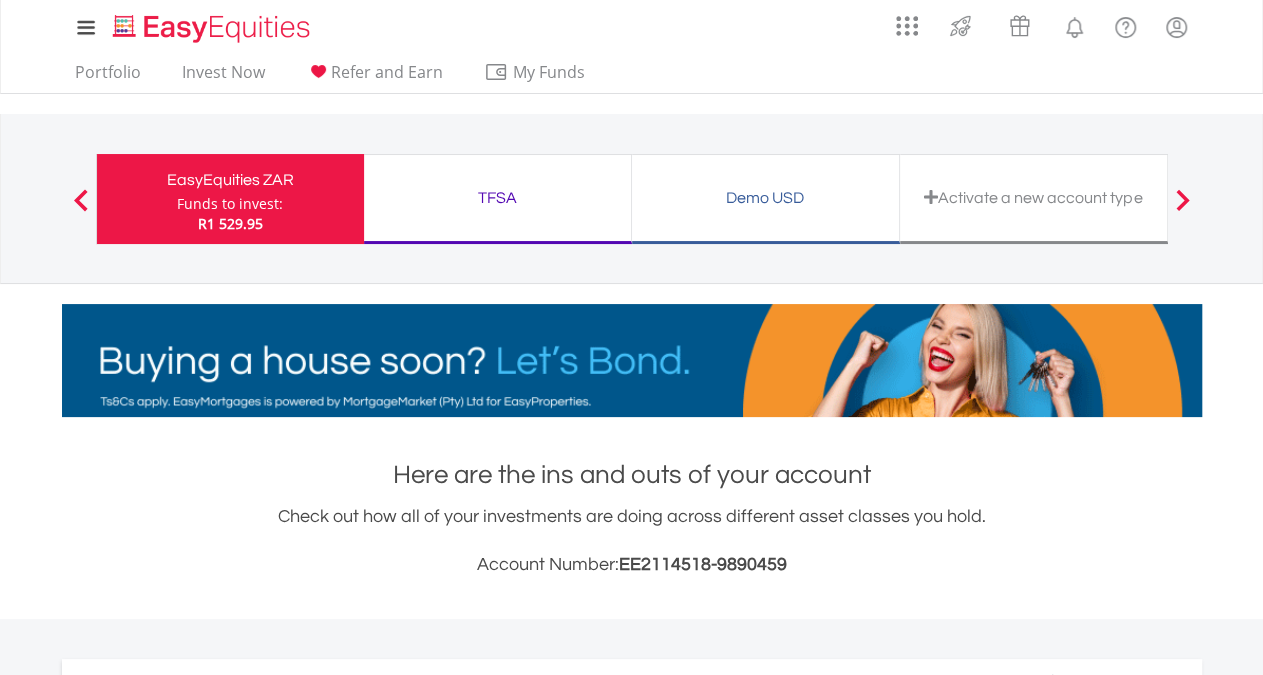 click on "TFSA
Funds to invest:
R1 529.95" at bounding box center (498, 199) 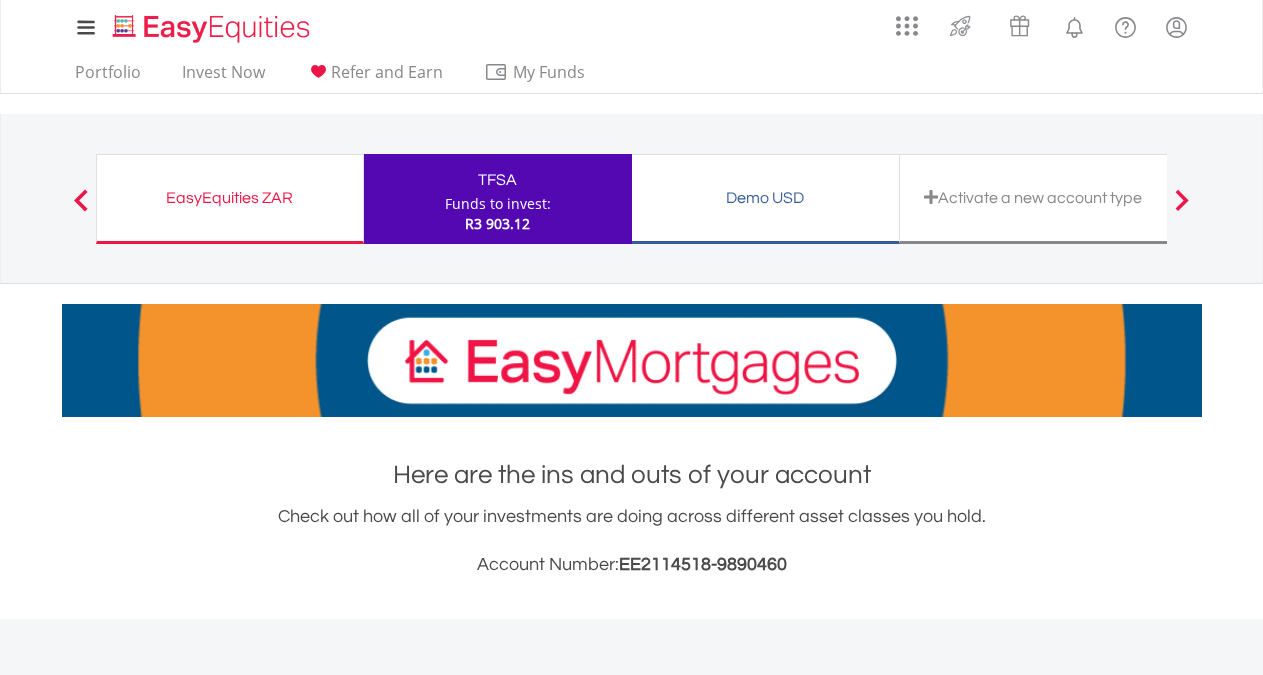 scroll, scrollTop: 0, scrollLeft: 0, axis: both 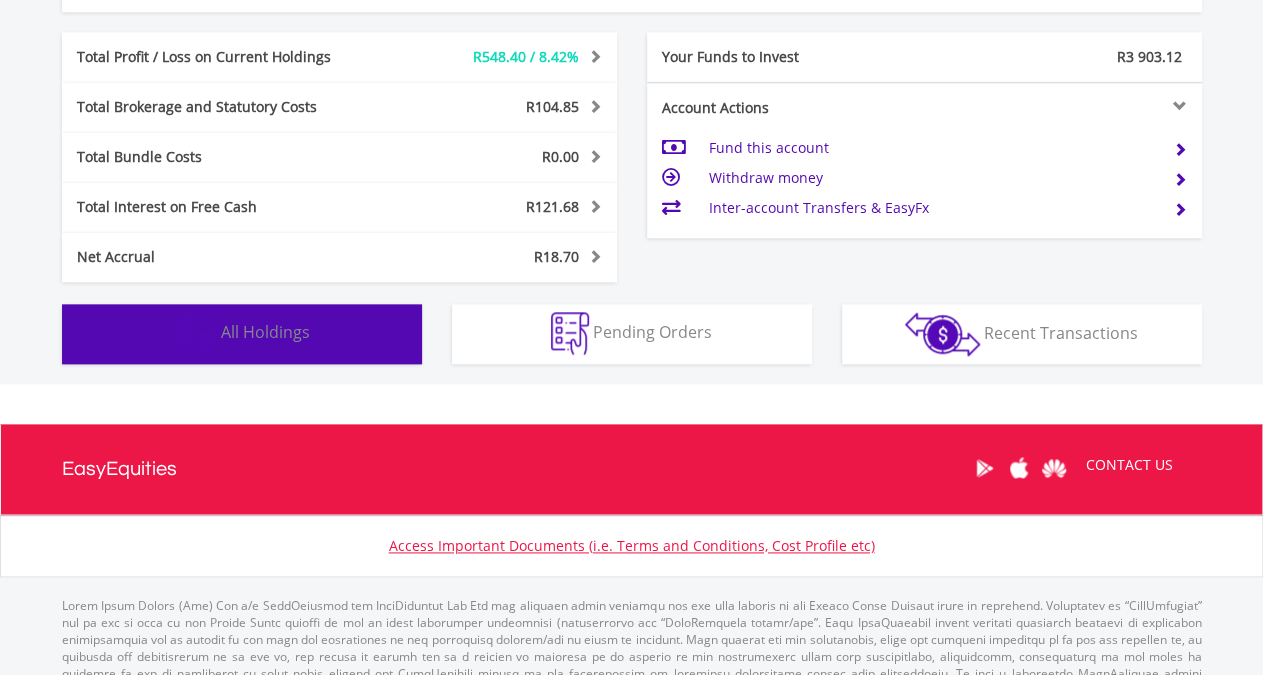 click on "Holdings
All Holdings" at bounding box center [242, 335] 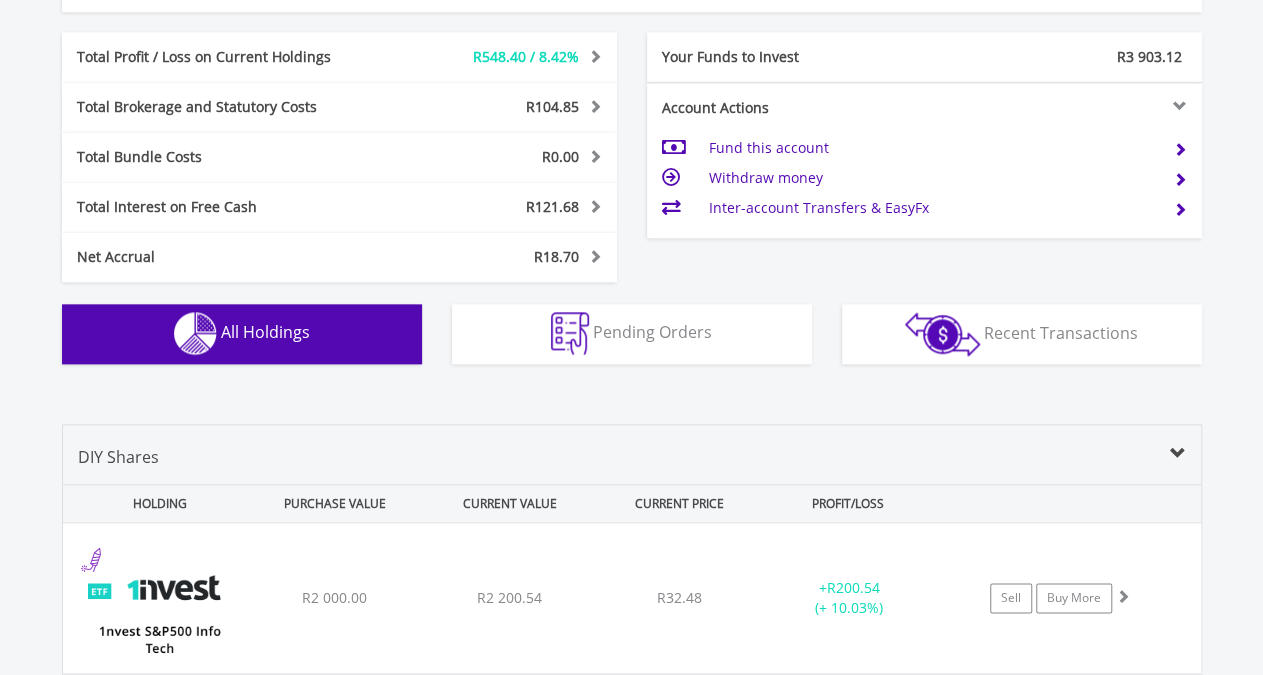 scroll, scrollTop: 1481, scrollLeft: 0, axis: vertical 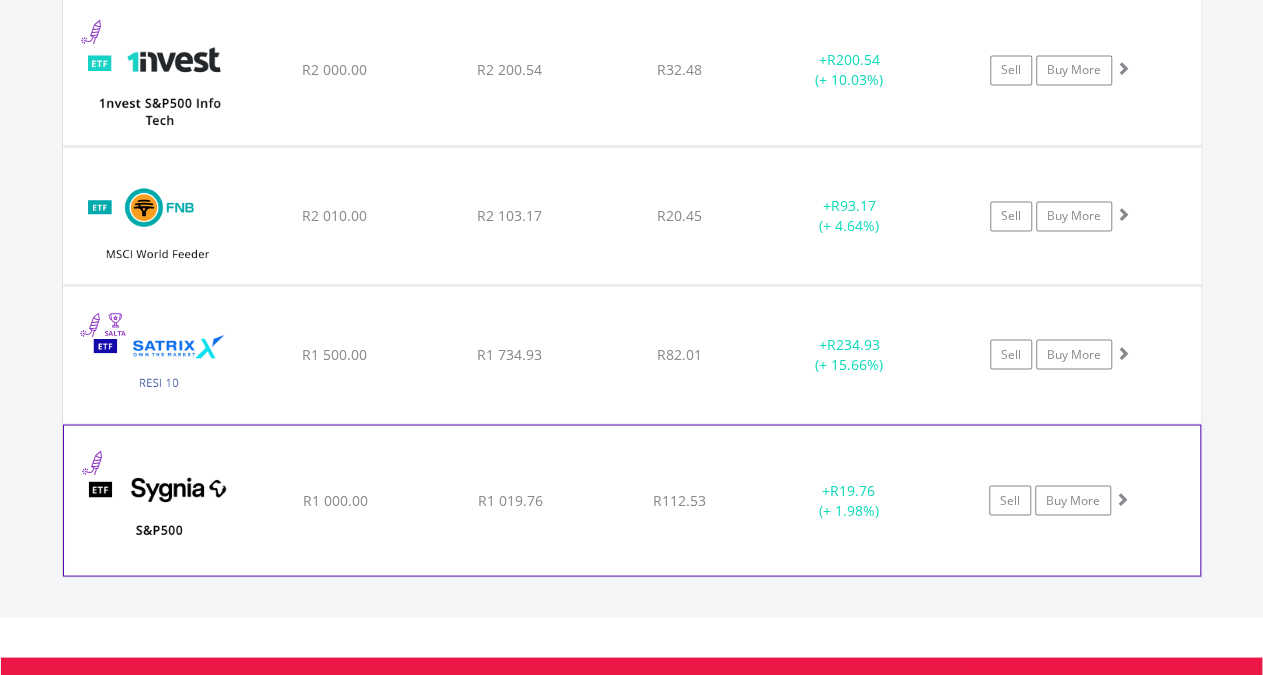 click on "﻿
Sygnia Itrix S&P 500 ETF
R1 000.00
R1 019.76
R112.53
+  R19.76 (+ 1.98%)
Sell
Buy More" at bounding box center [632, 70] 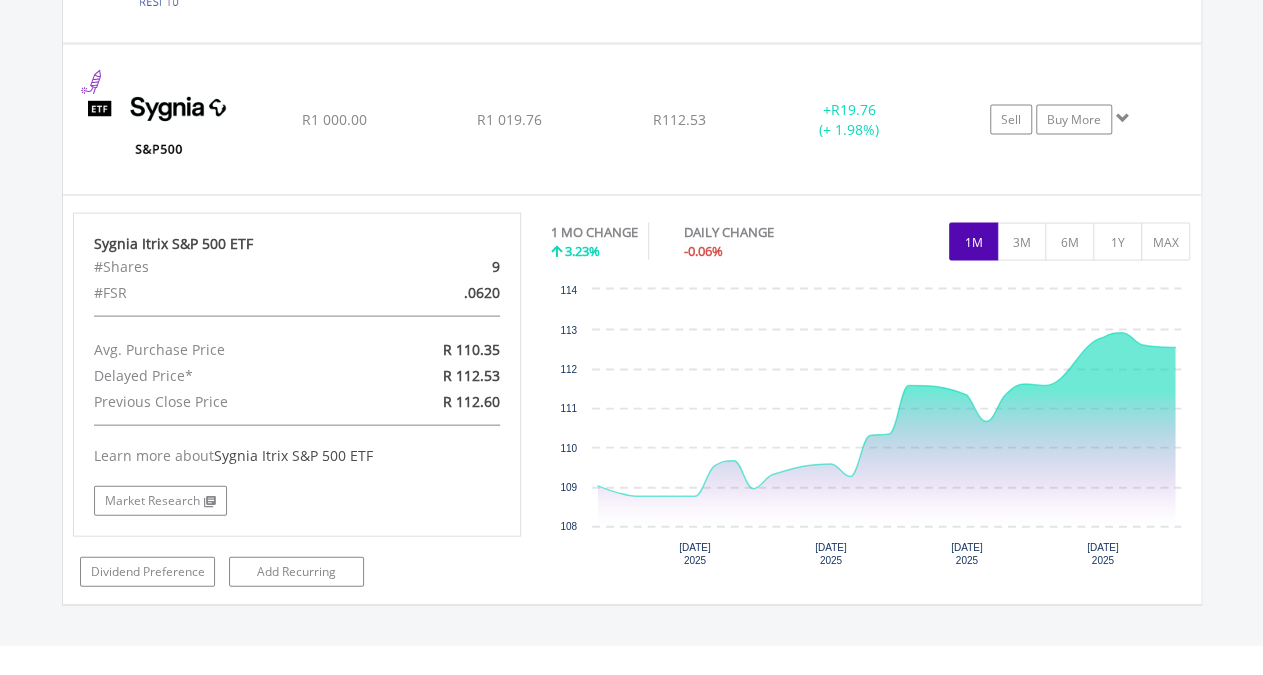 scroll, scrollTop: 1920, scrollLeft: 0, axis: vertical 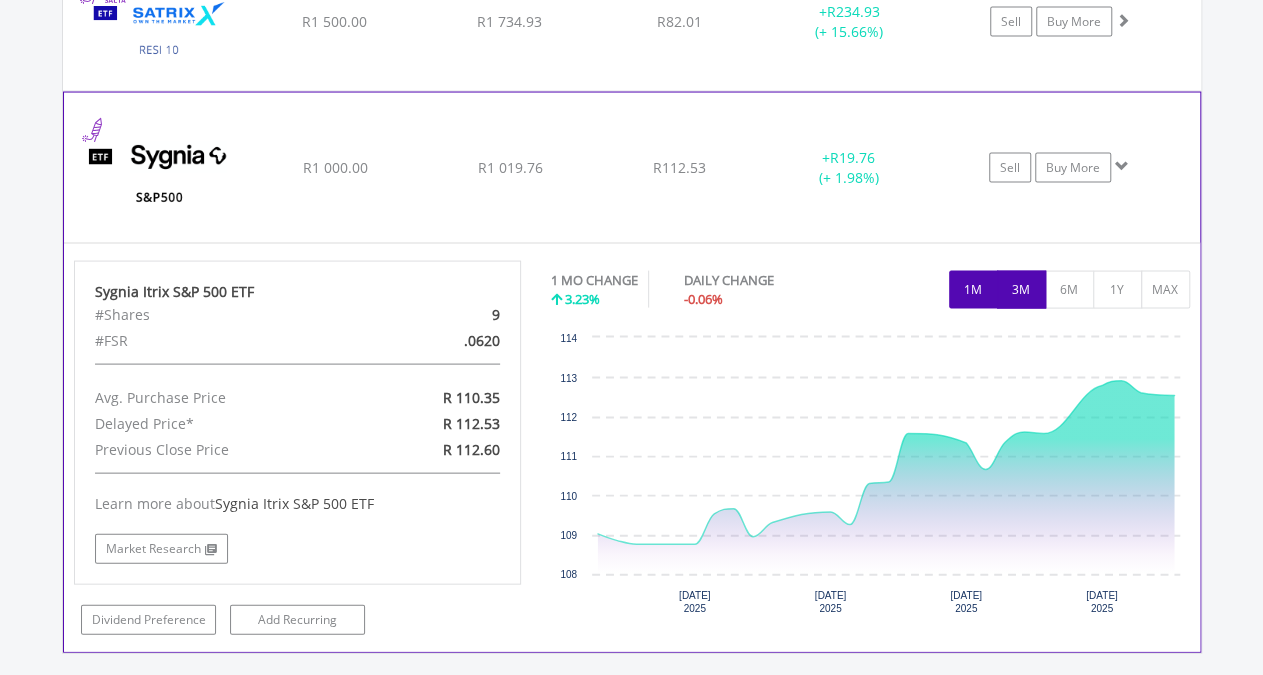 click on "3M" at bounding box center [1021, 289] 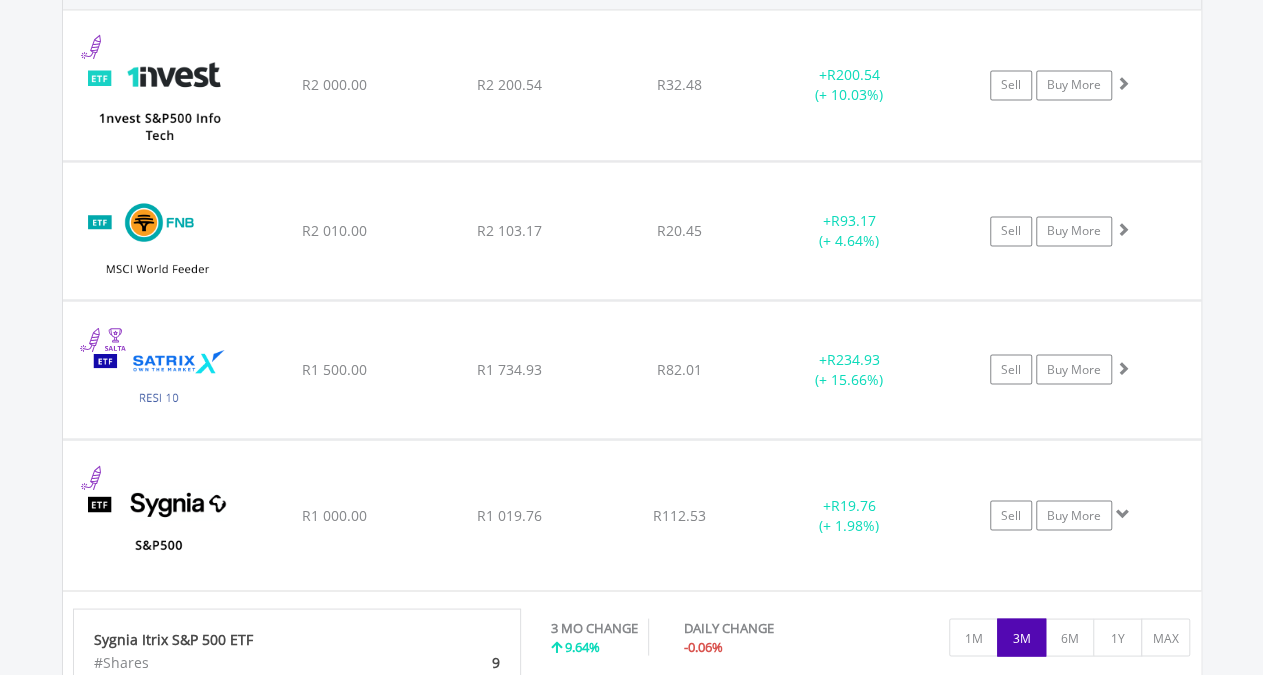 scroll, scrollTop: 1568, scrollLeft: 0, axis: vertical 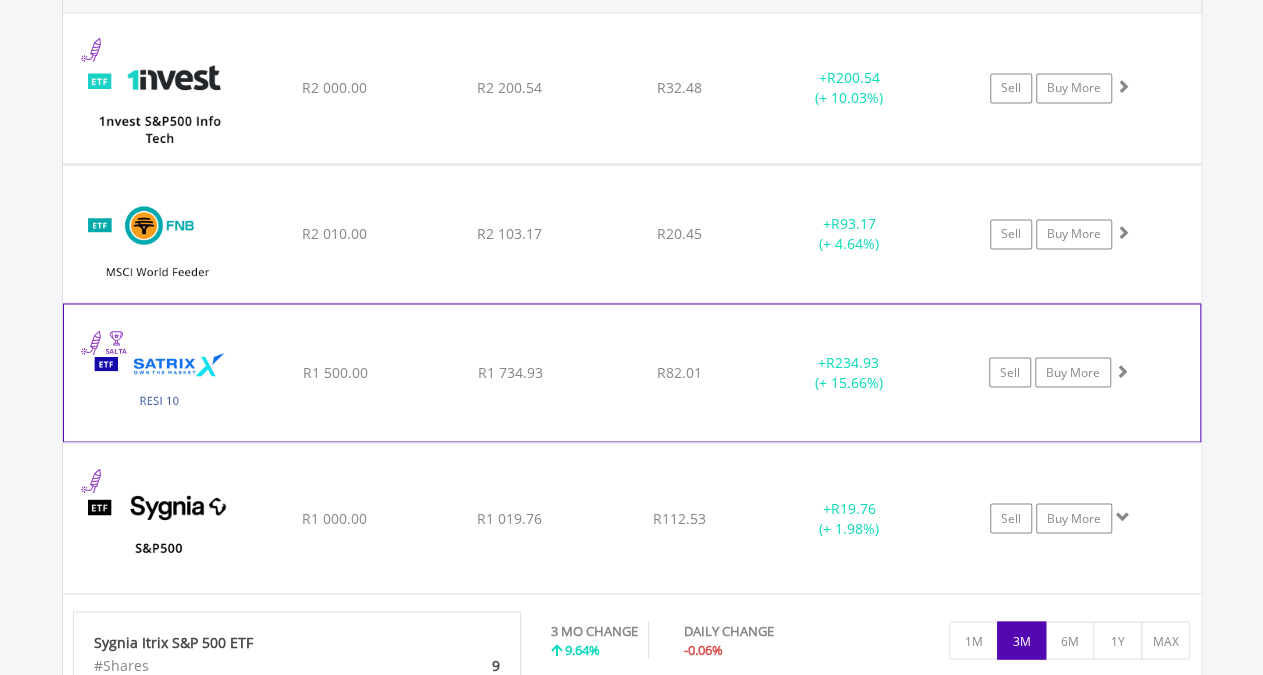 click on "﻿
Satrix RESI ETF
R1 500.00
R1 734.93
R82.01
+  R234.93 (+ 15.66%)
Sell
Buy More" at bounding box center (632, 89) 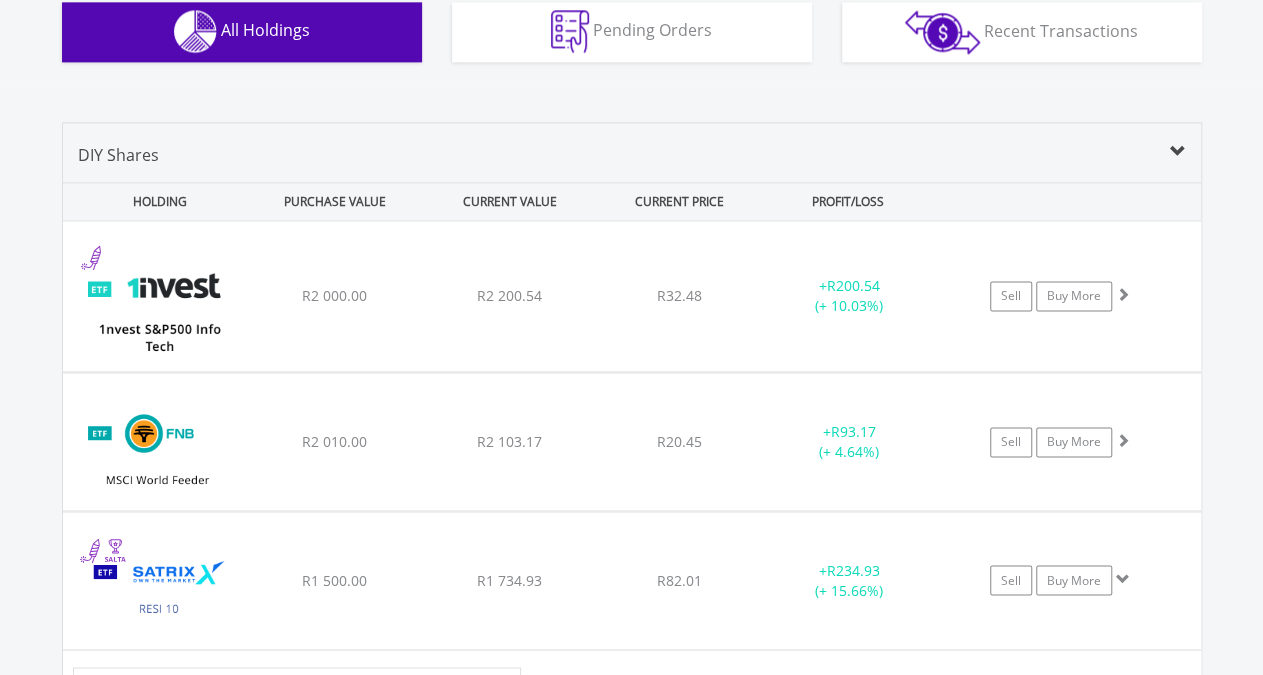 scroll, scrollTop: 1354, scrollLeft: 0, axis: vertical 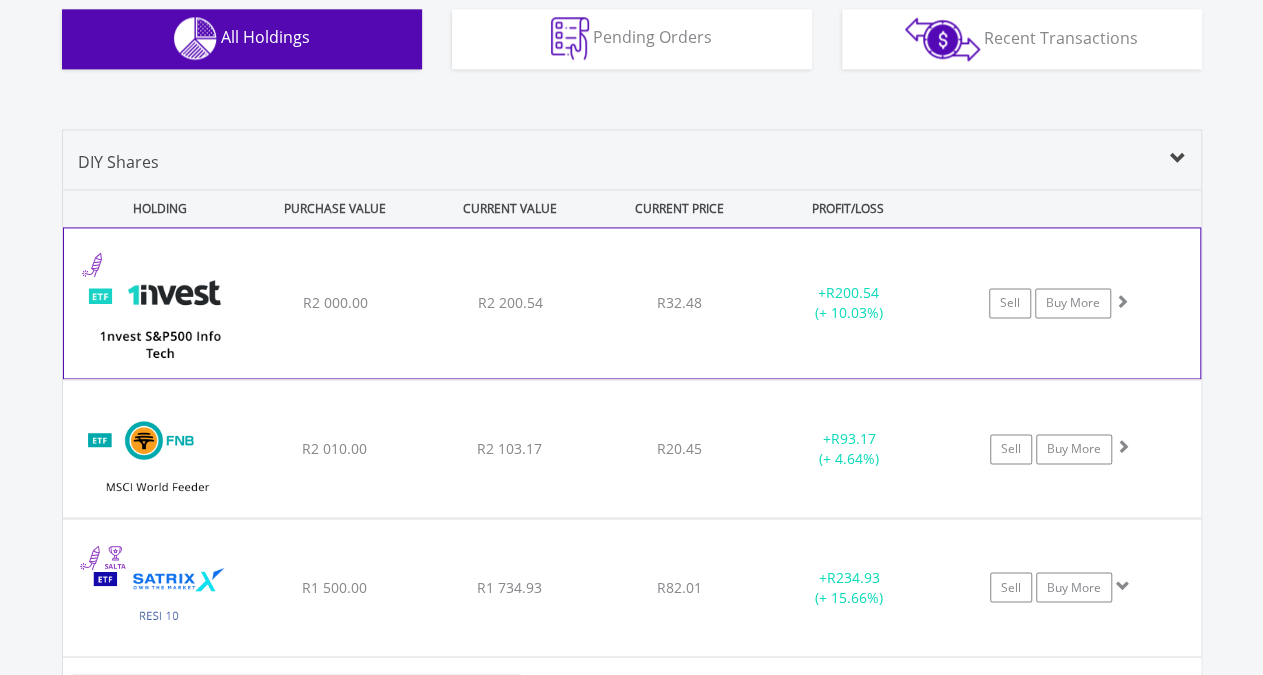 click on "+  R200.54 (+ 10.03%)" at bounding box center (848, 303) 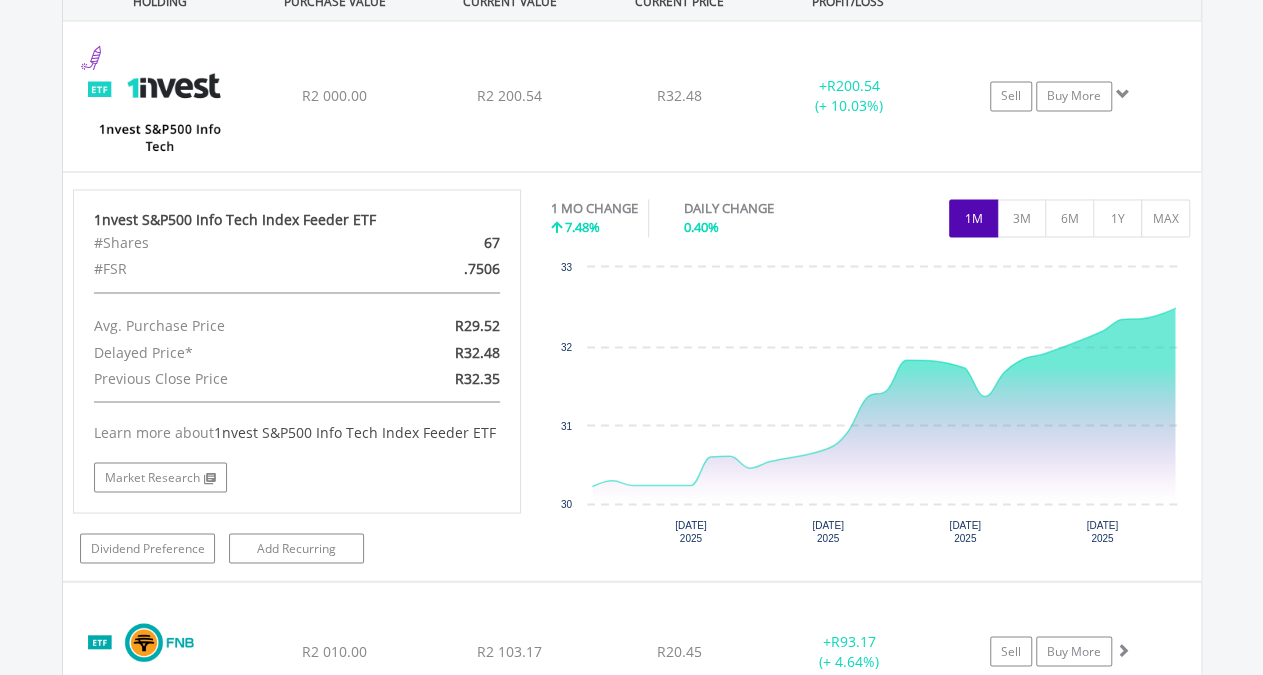 scroll, scrollTop: 1564, scrollLeft: 0, axis: vertical 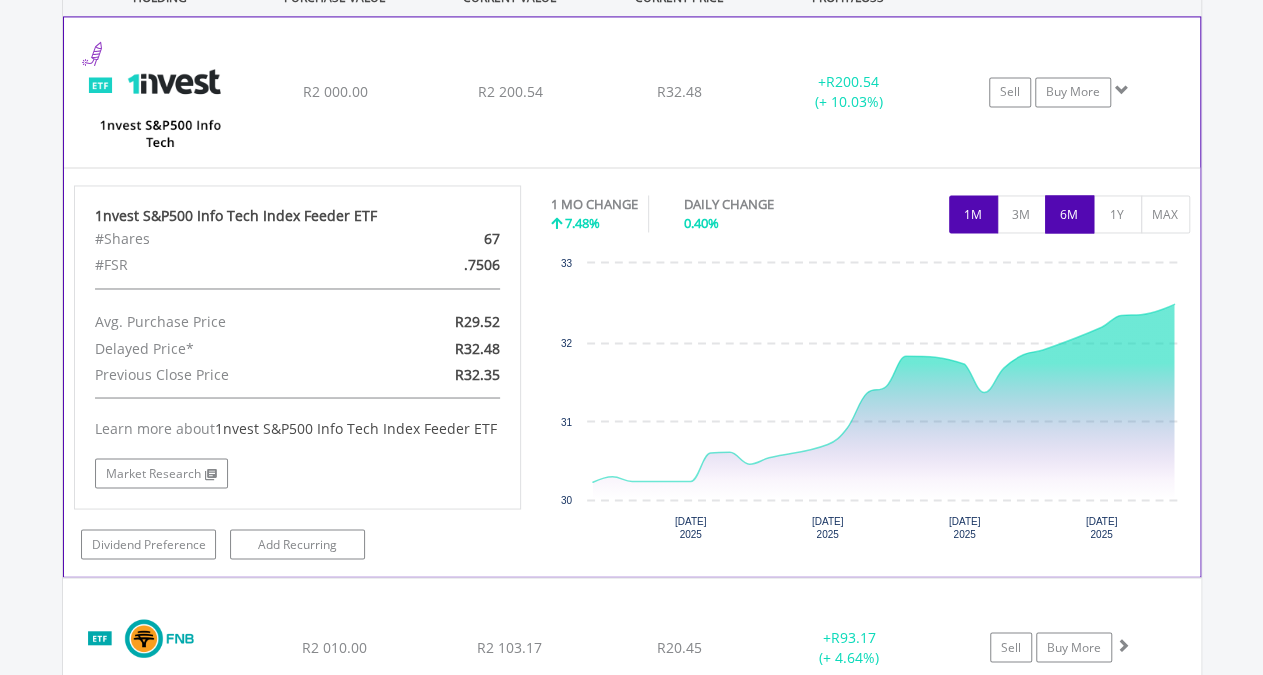 click on "6M" at bounding box center (1069, 215) 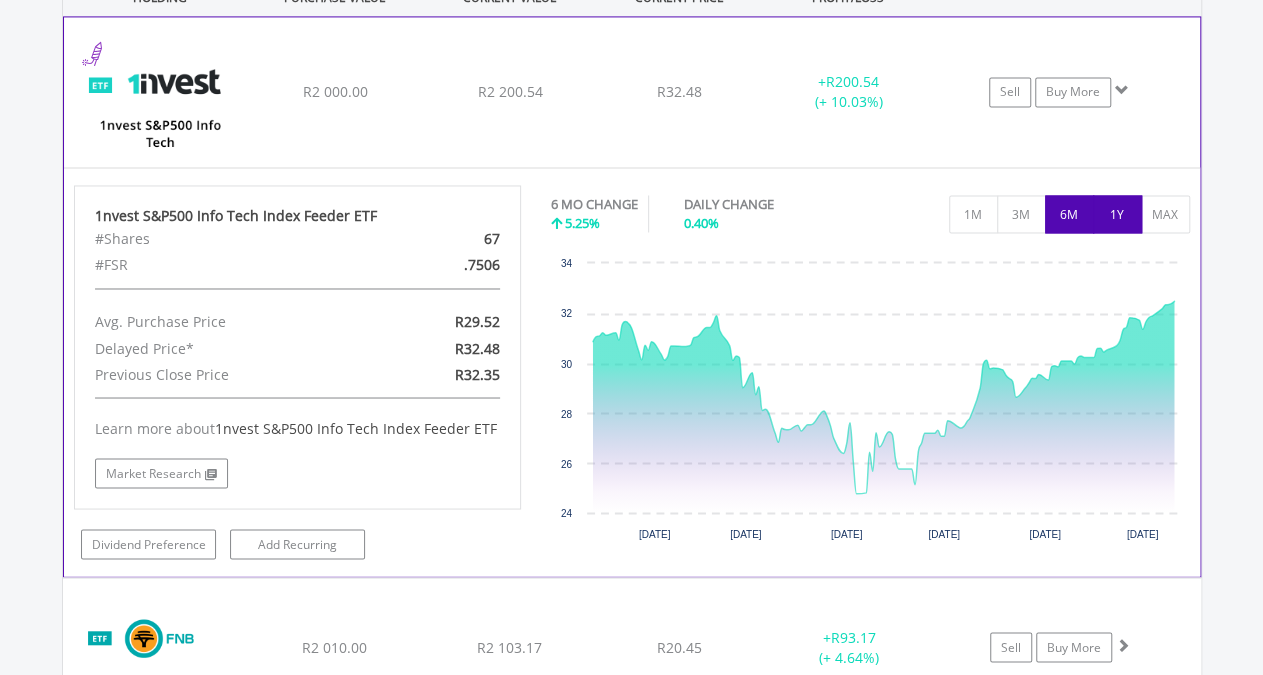 click on "1Y" at bounding box center (1117, 215) 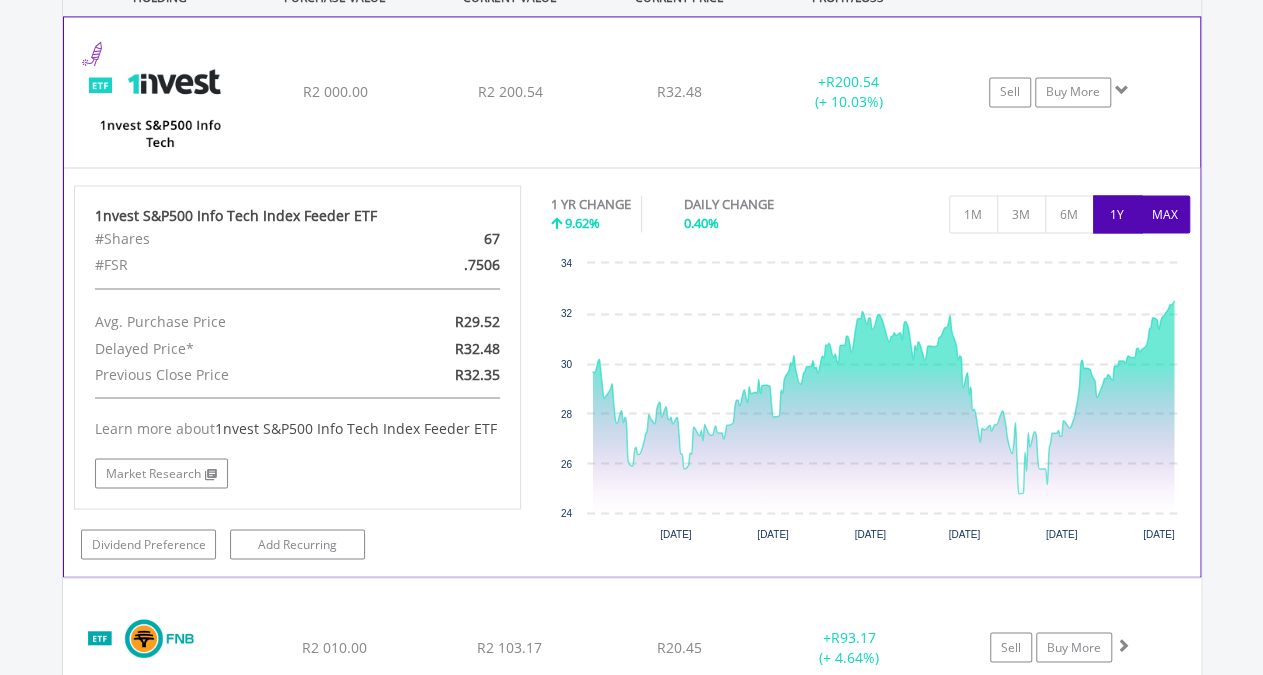 click on "MAX" at bounding box center (1165, 215) 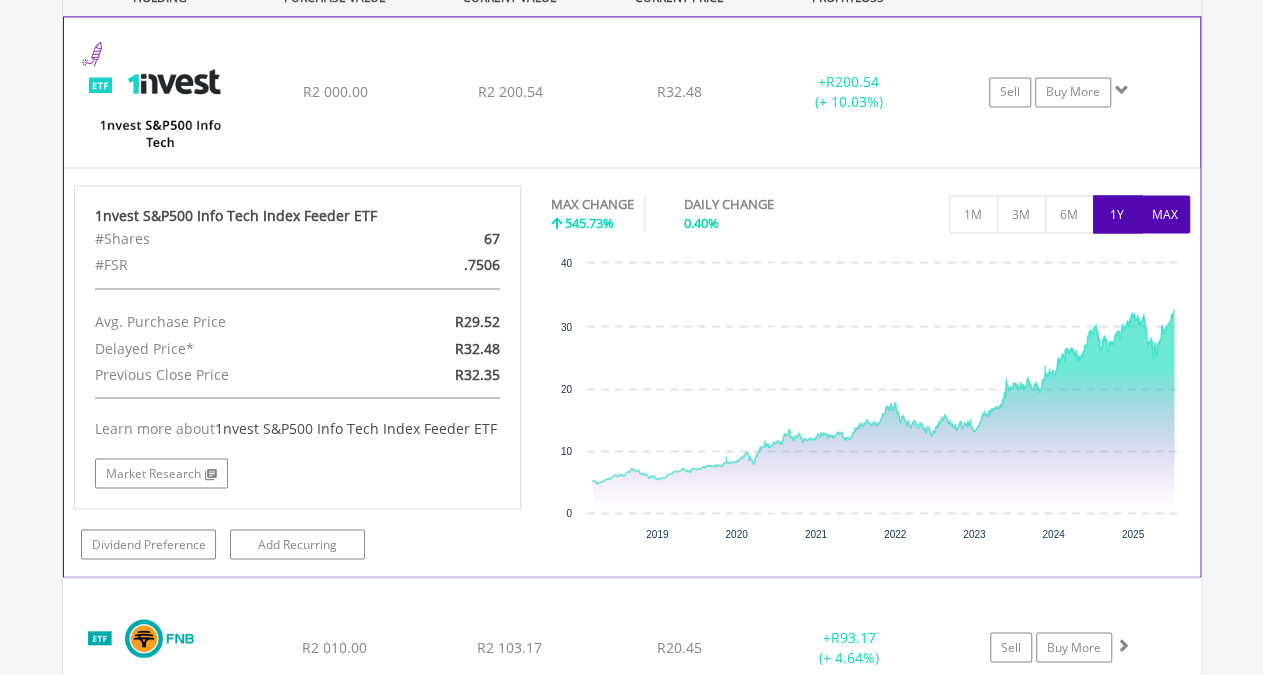 click on "1Y" at bounding box center [1117, 215] 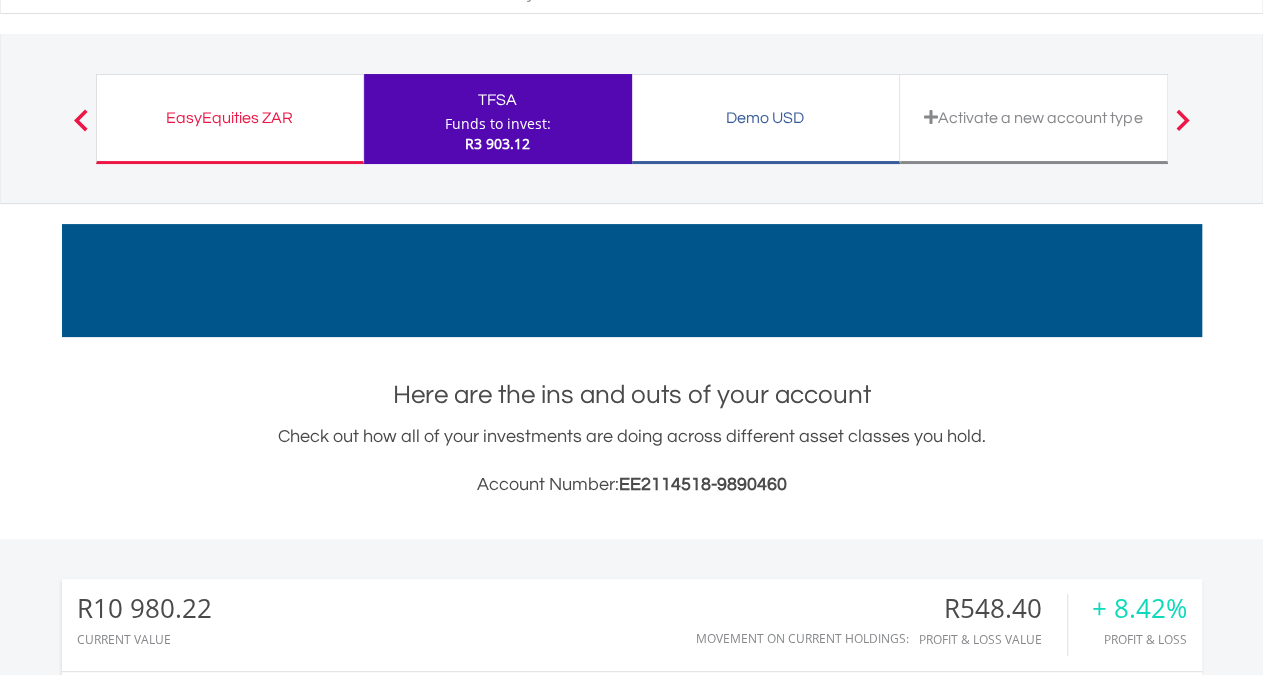 scroll, scrollTop: 0, scrollLeft: 0, axis: both 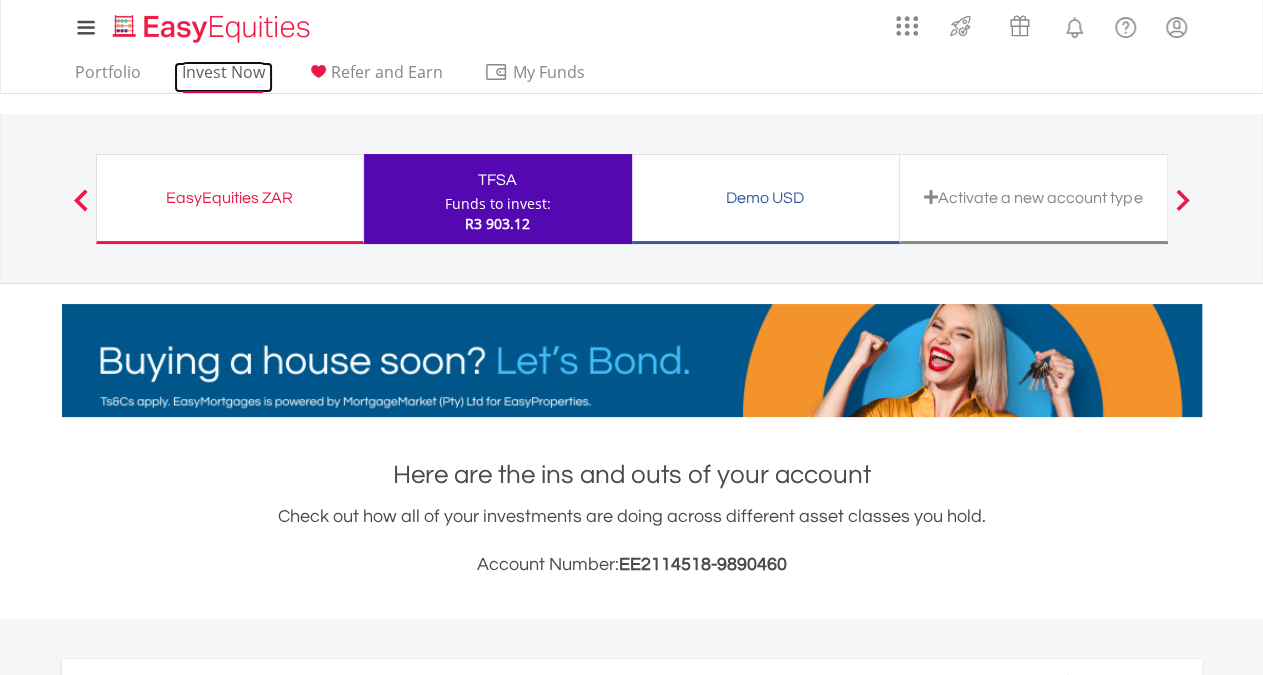 click on "Invest Now" at bounding box center [223, 77] 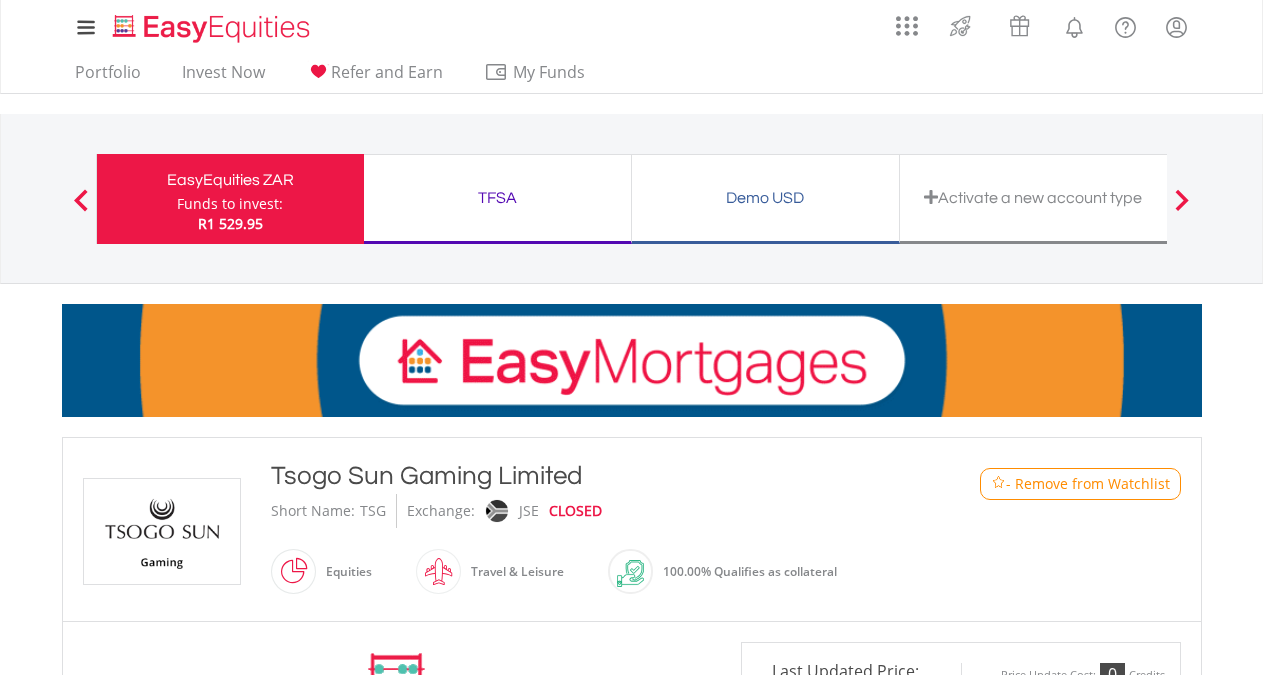 scroll, scrollTop: 0, scrollLeft: 0, axis: both 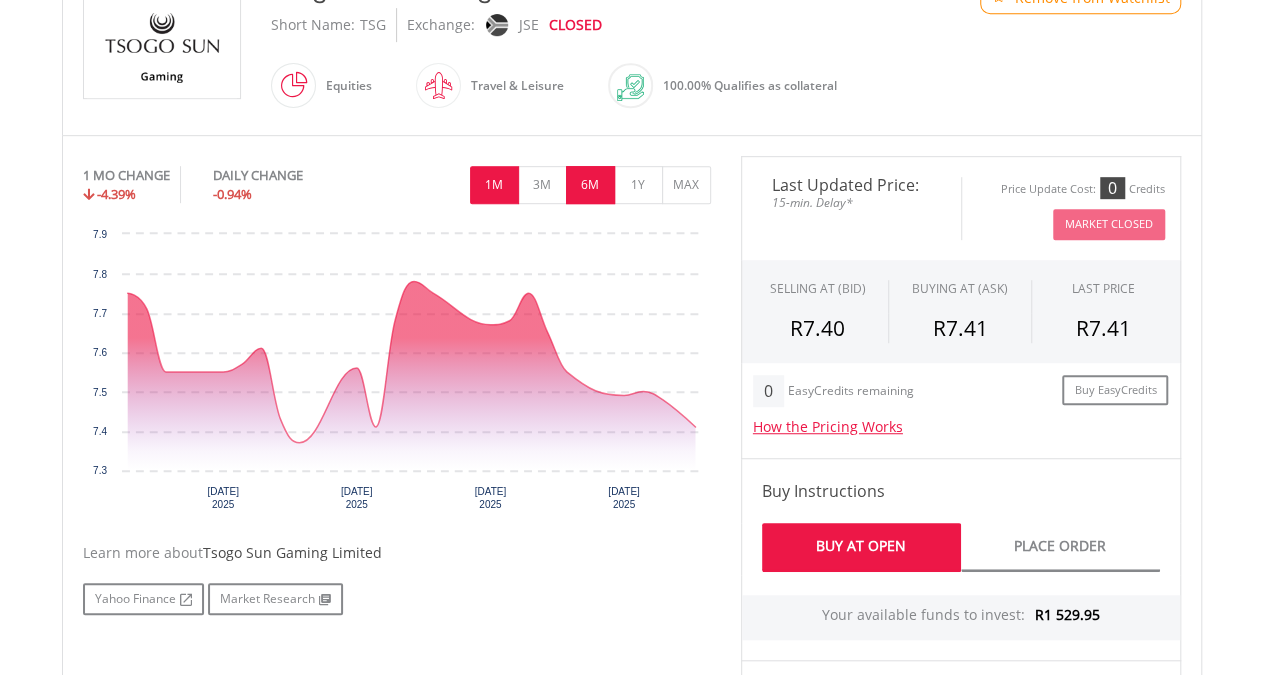 click on "6M" at bounding box center [590, 185] 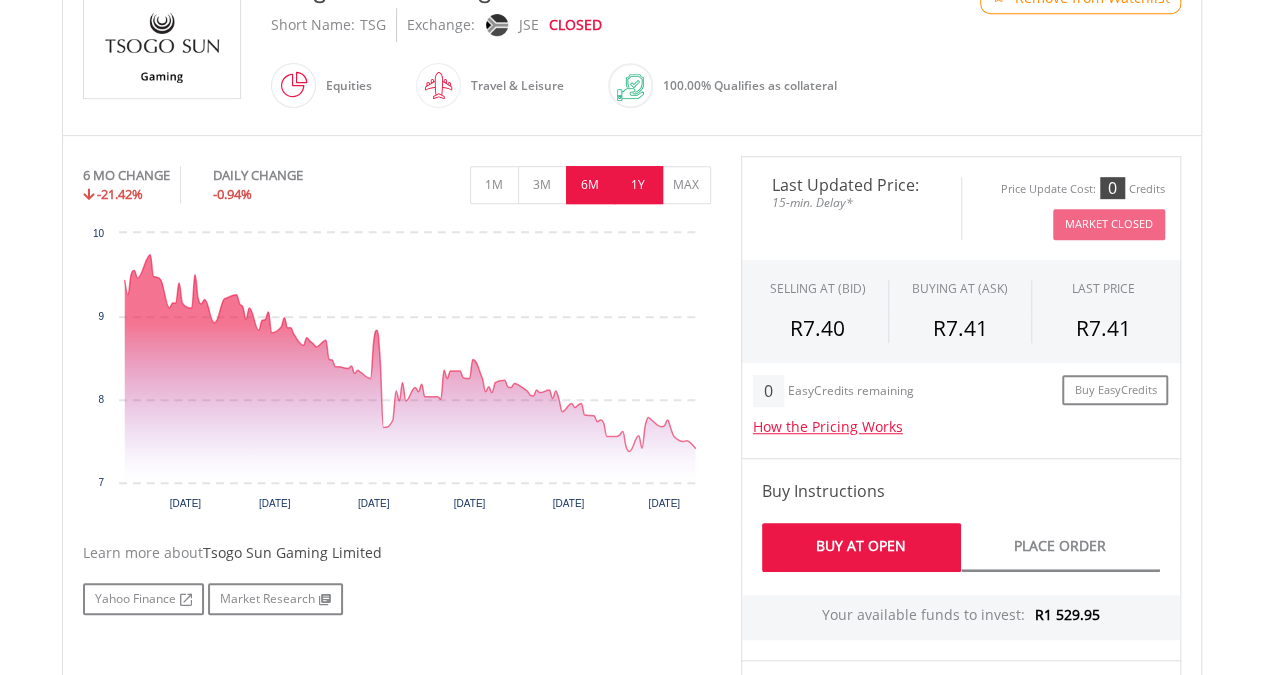 click on "1Y" at bounding box center (638, 185) 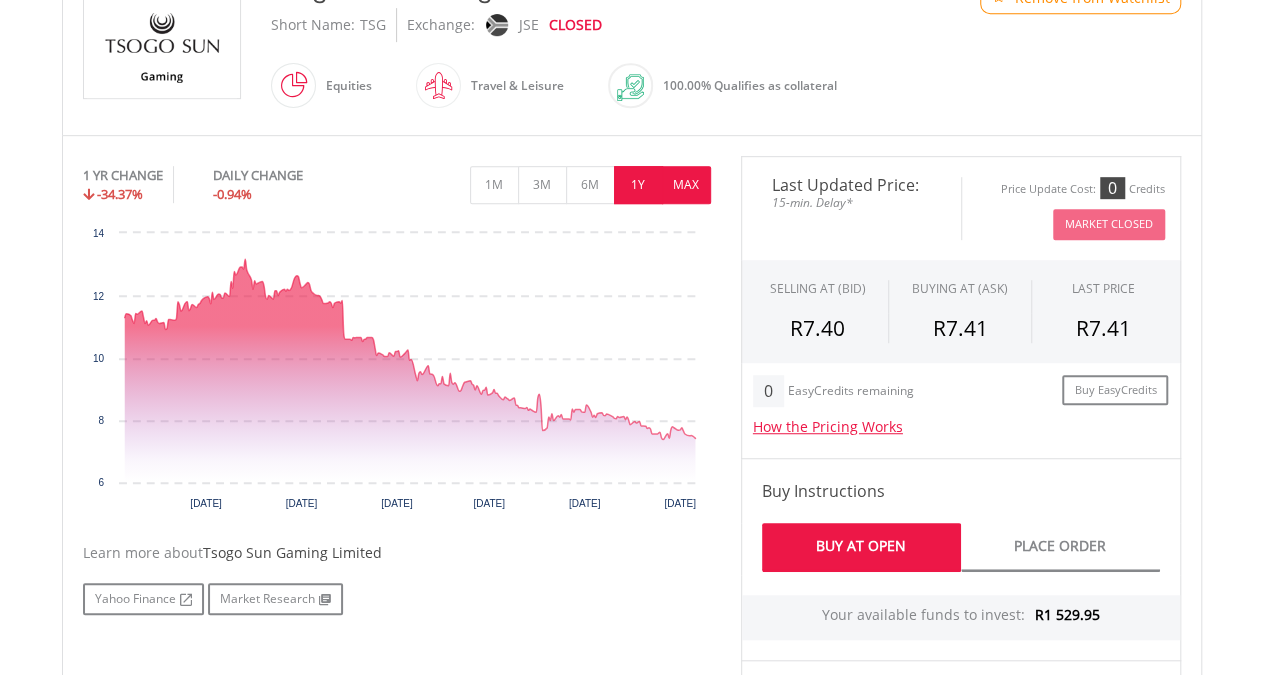 click on "MAX" at bounding box center [686, 185] 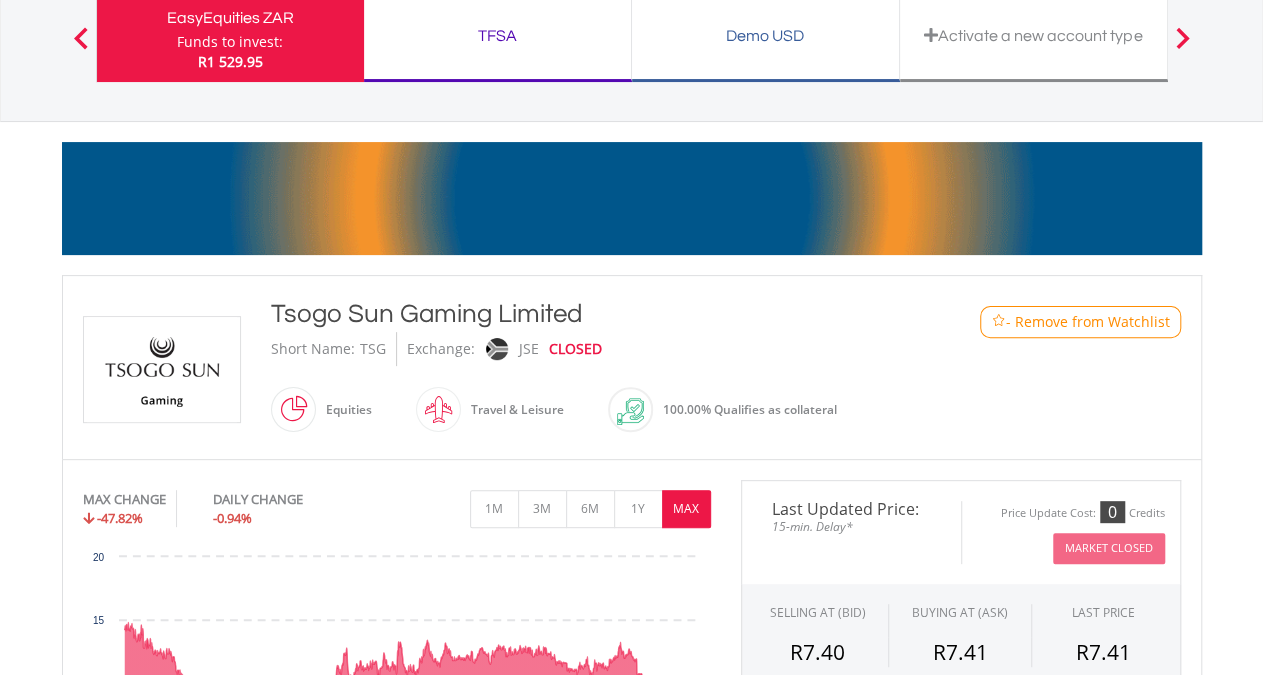 scroll, scrollTop: 165, scrollLeft: 0, axis: vertical 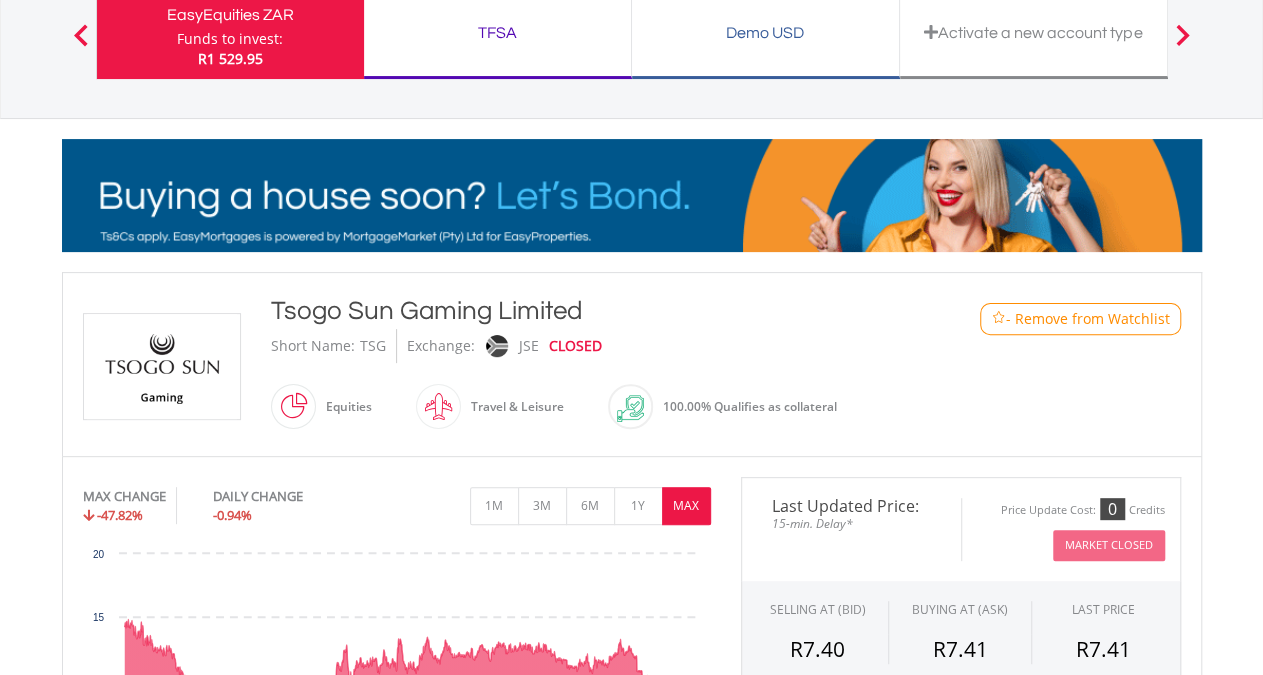 click on "- Remove from Watchlist" at bounding box center (1088, 319) 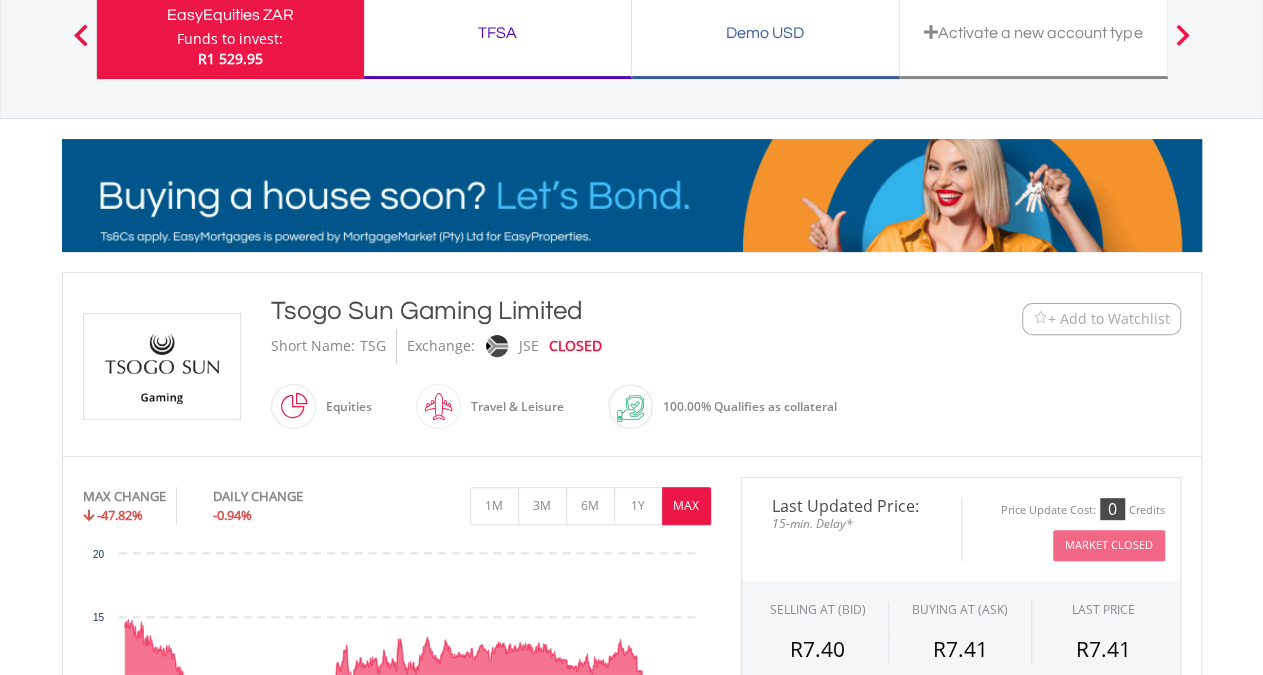 scroll, scrollTop: 0, scrollLeft: 0, axis: both 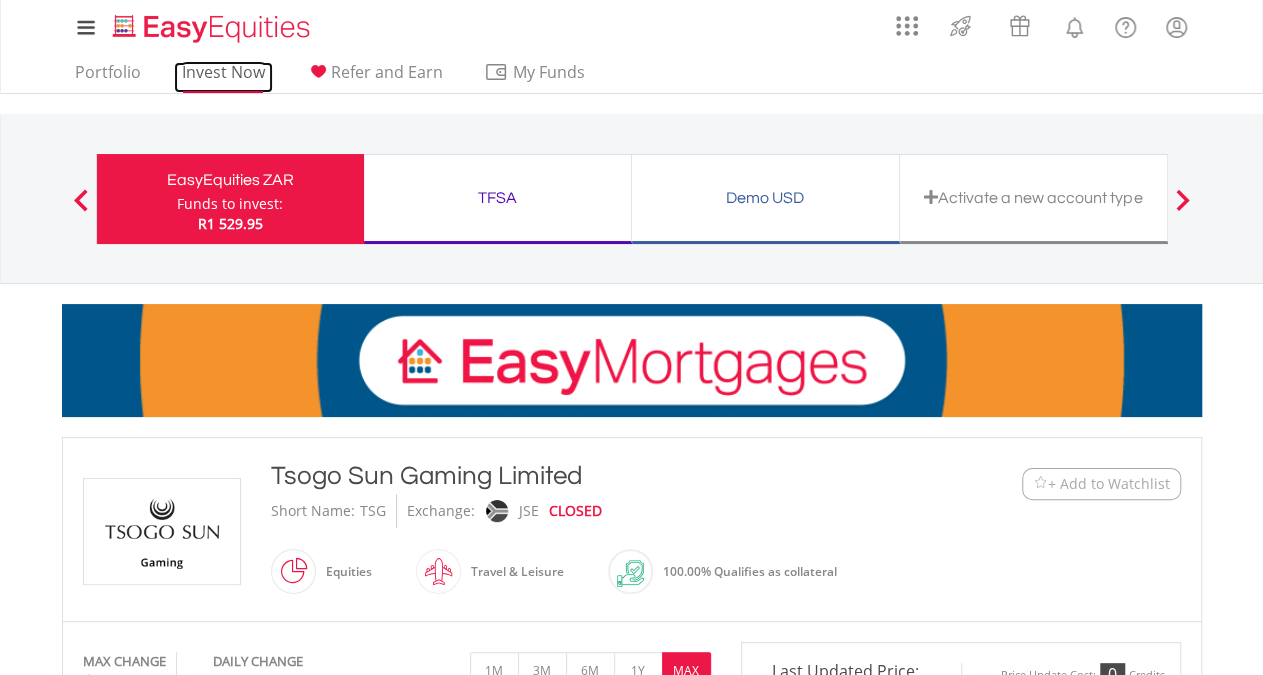 click on "Invest Now" at bounding box center (223, 77) 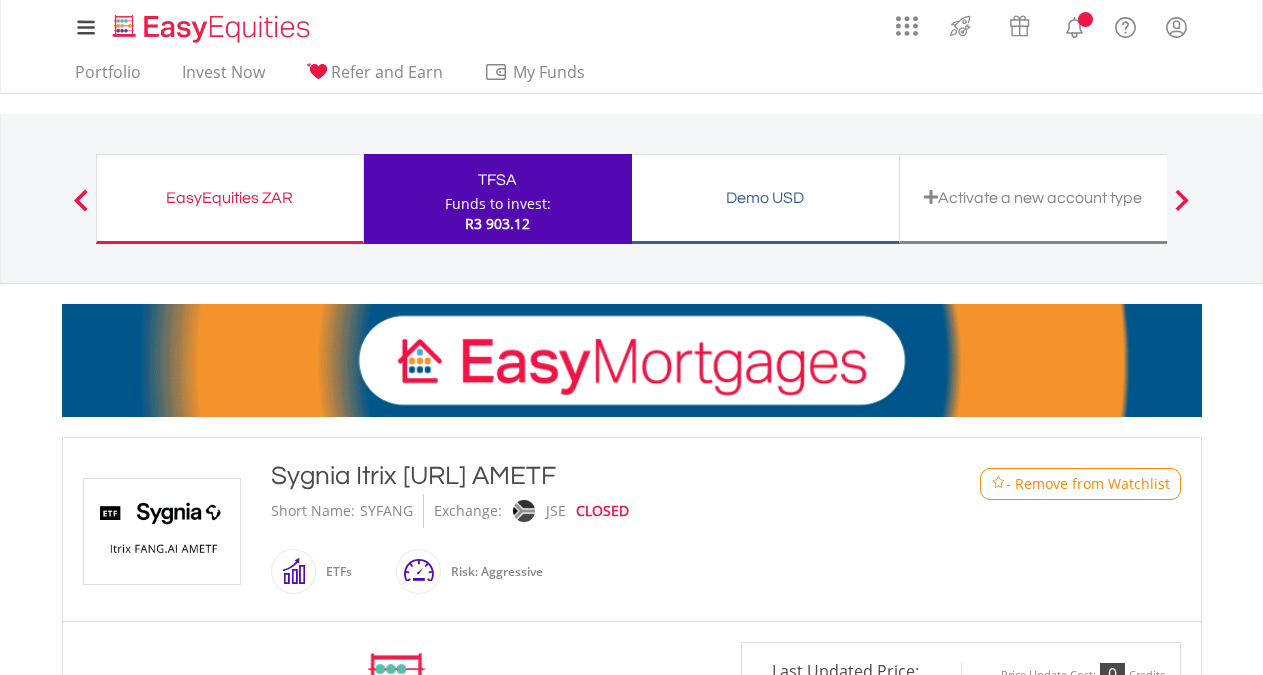scroll, scrollTop: 0, scrollLeft: 0, axis: both 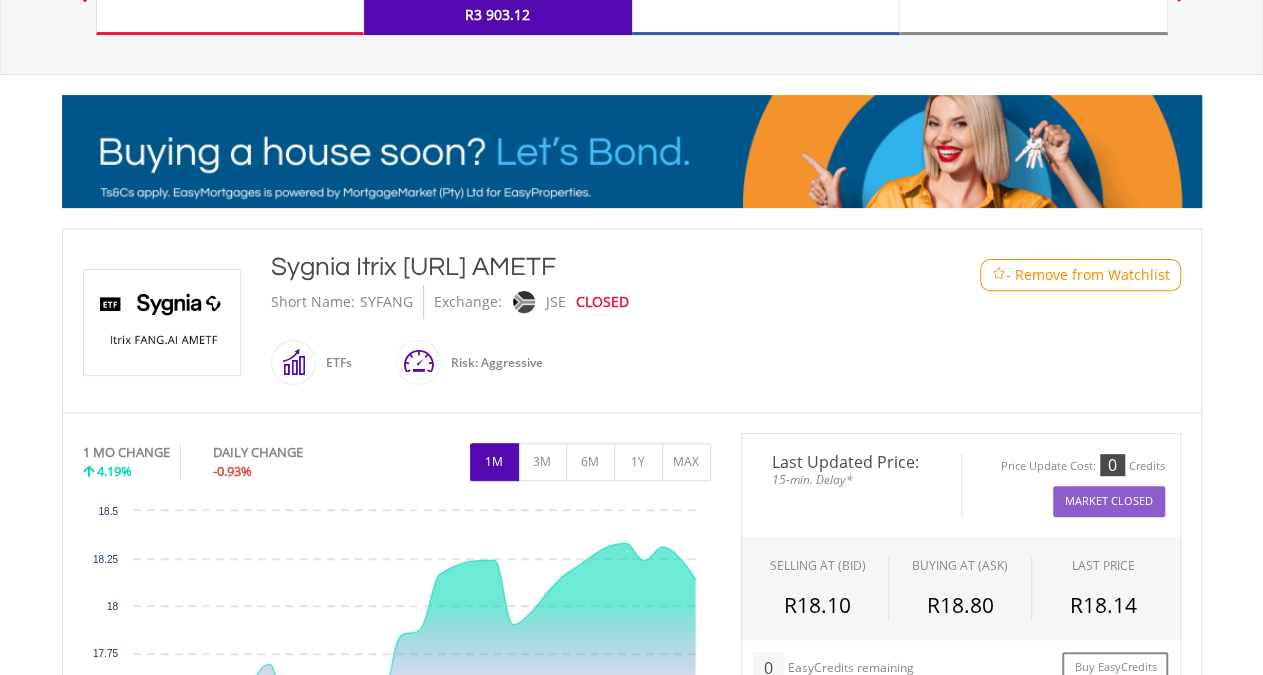click on "- Remove from Watchlist" at bounding box center (1088, 275) 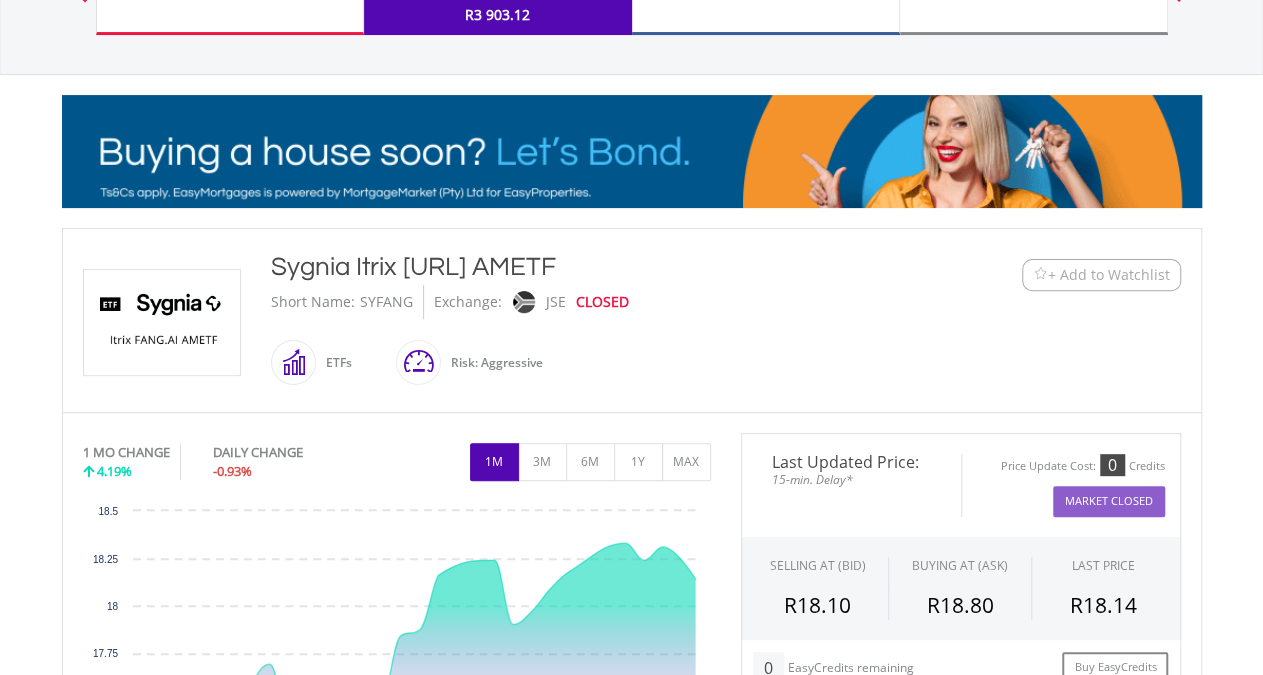 click on "+ Add to Watchlist" at bounding box center [1109, 275] 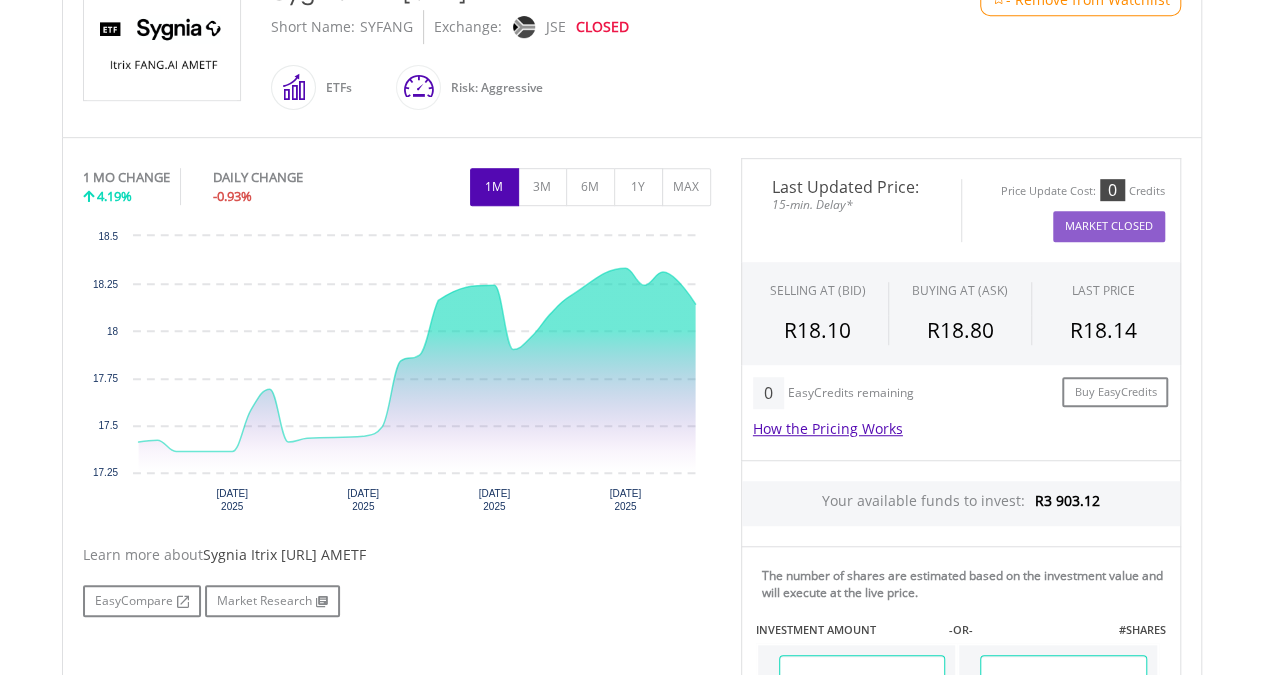 scroll, scrollTop: 489, scrollLeft: 0, axis: vertical 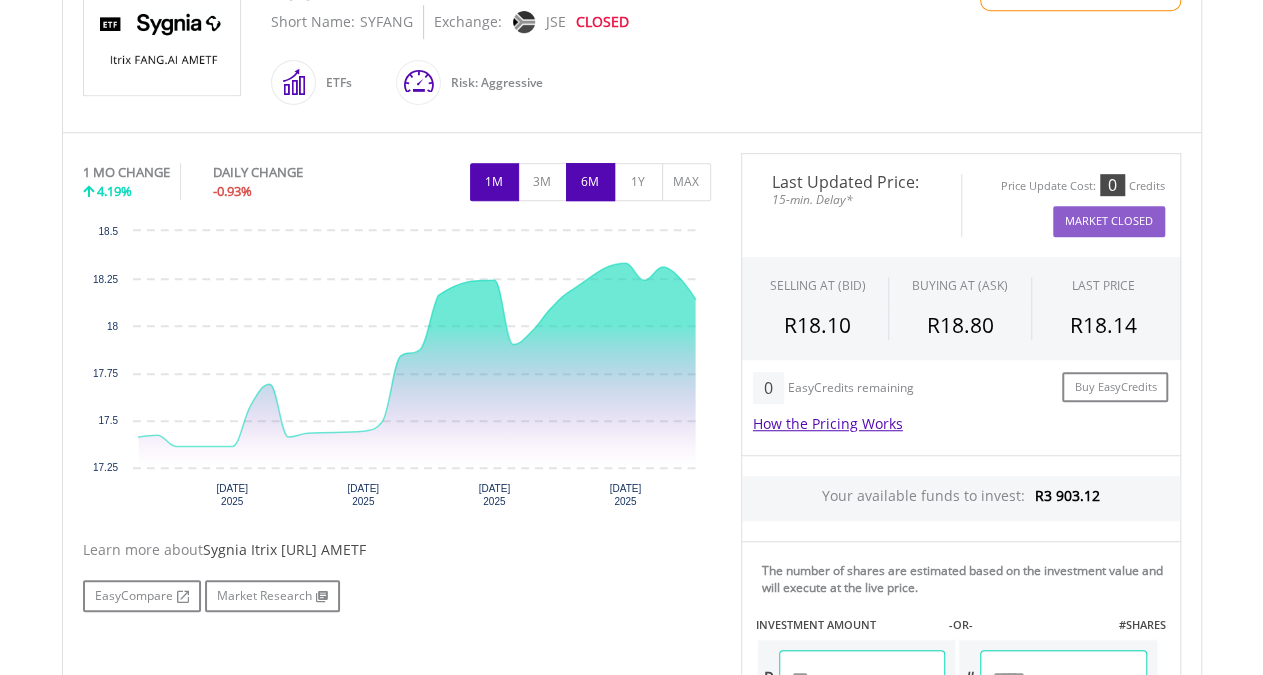 click on "6M" at bounding box center (590, 182) 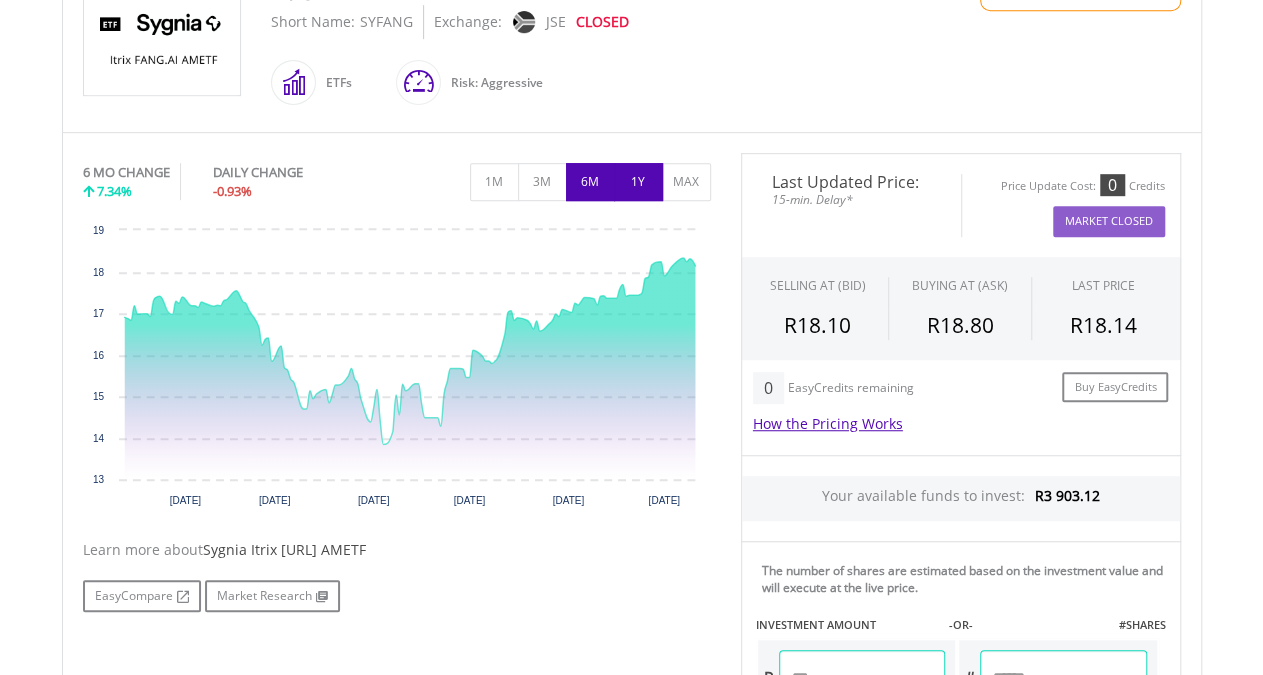 click on "1Y" at bounding box center [638, 182] 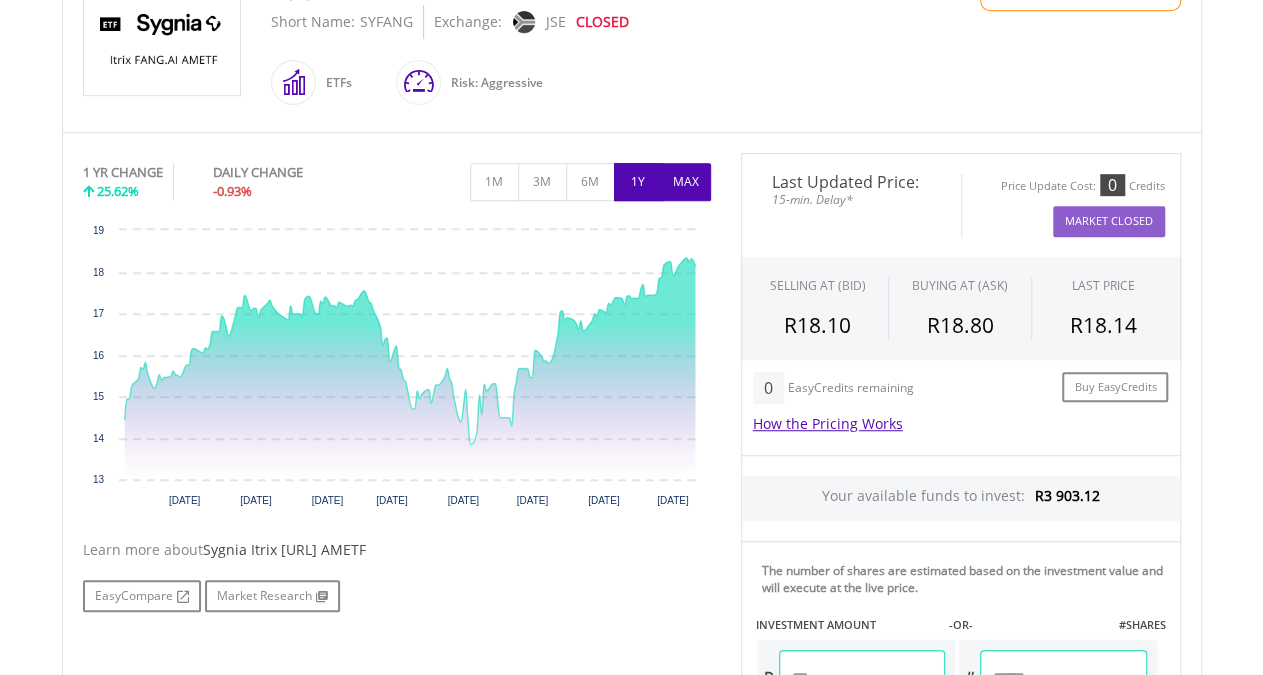 click on "MAX" at bounding box center (686, 182) 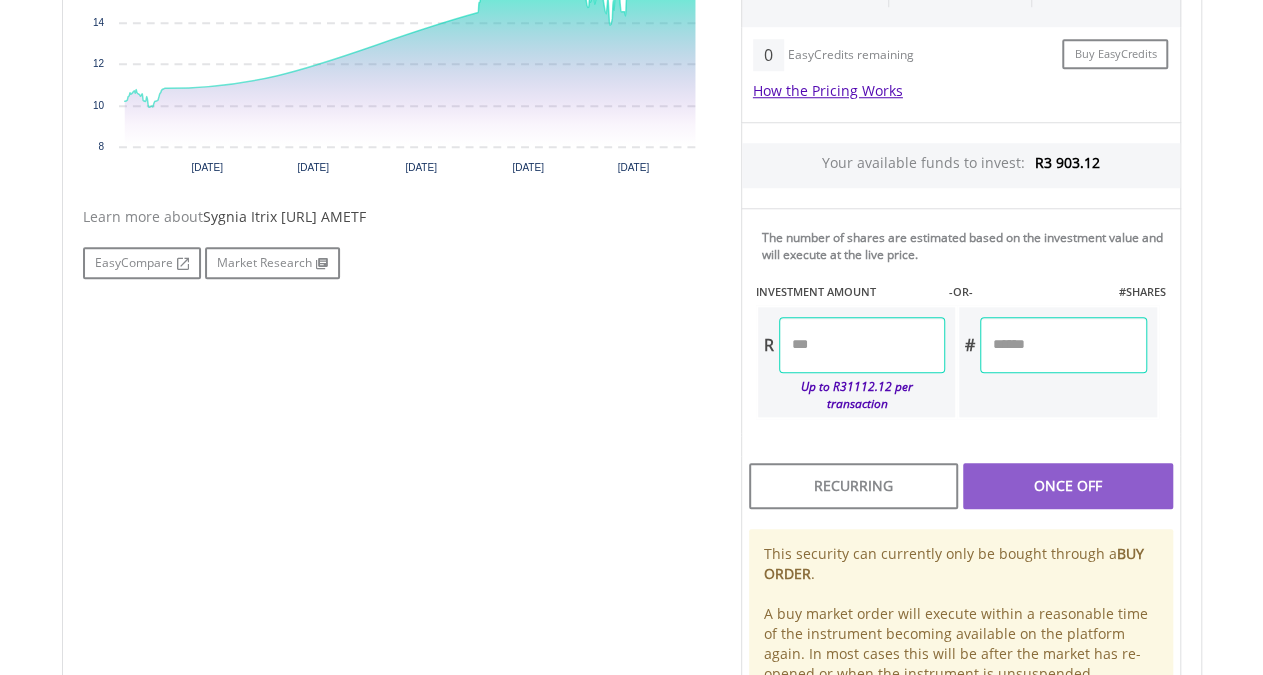 scroll, scrollTop: 820, scrollLeft: 0, axis: vertical 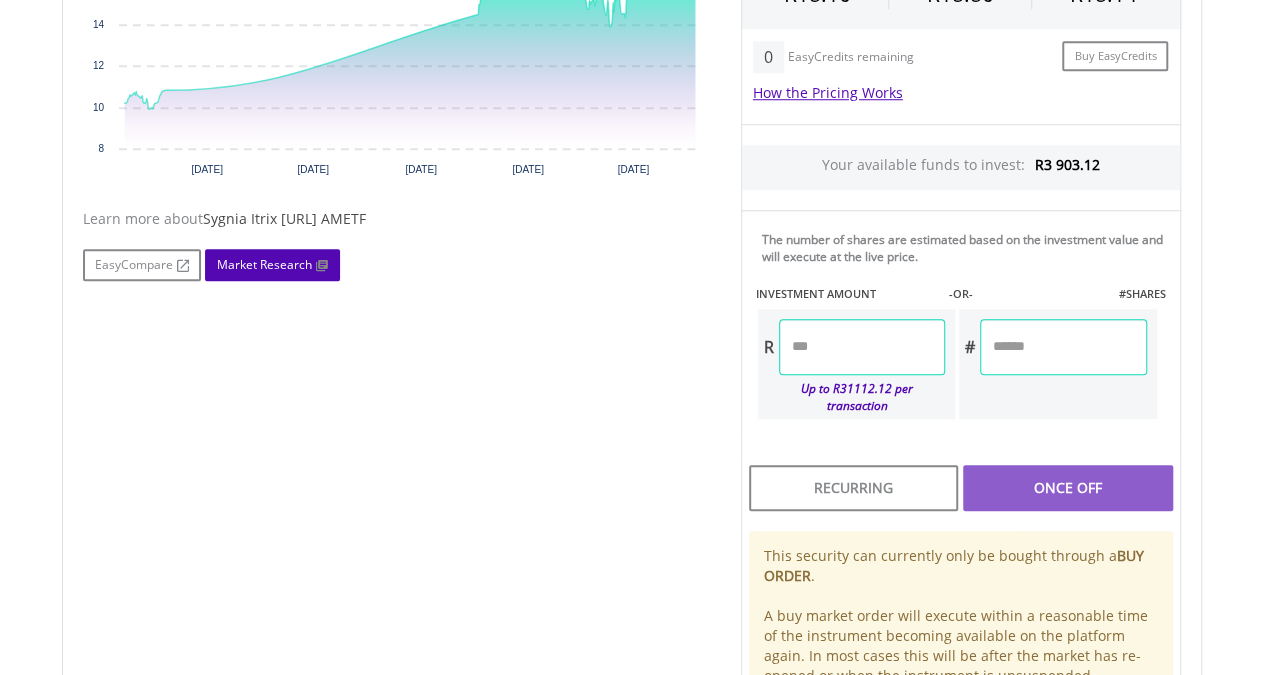 click on "Market Research" at bounding box center (272, 265) 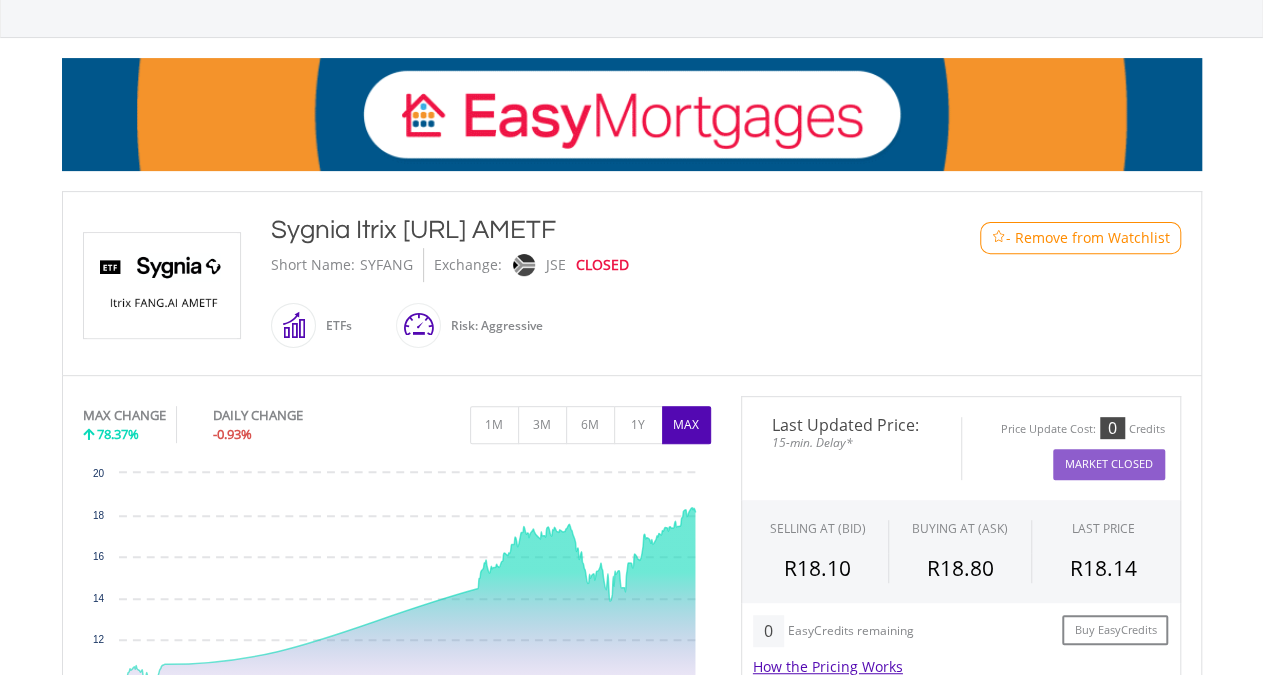 scroll, scrollTop: 233, scrollLeft: 0, axis: vertical 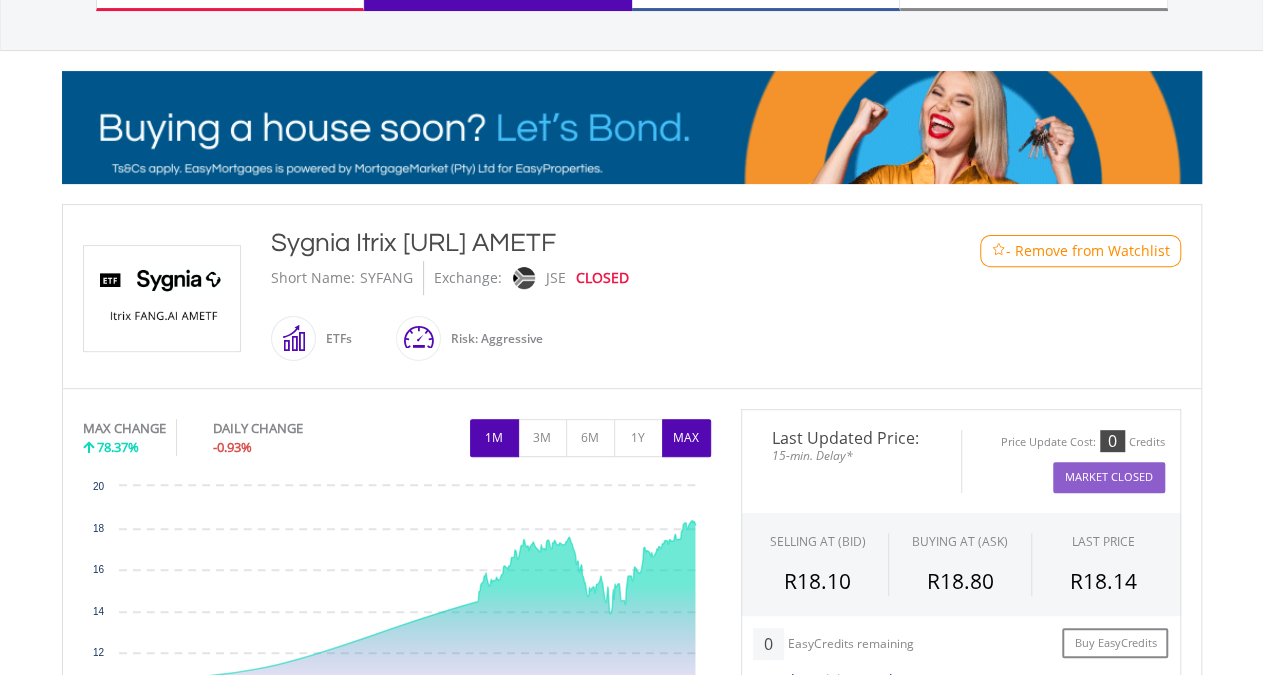 click on "1M" at bounding box center [494, 438] 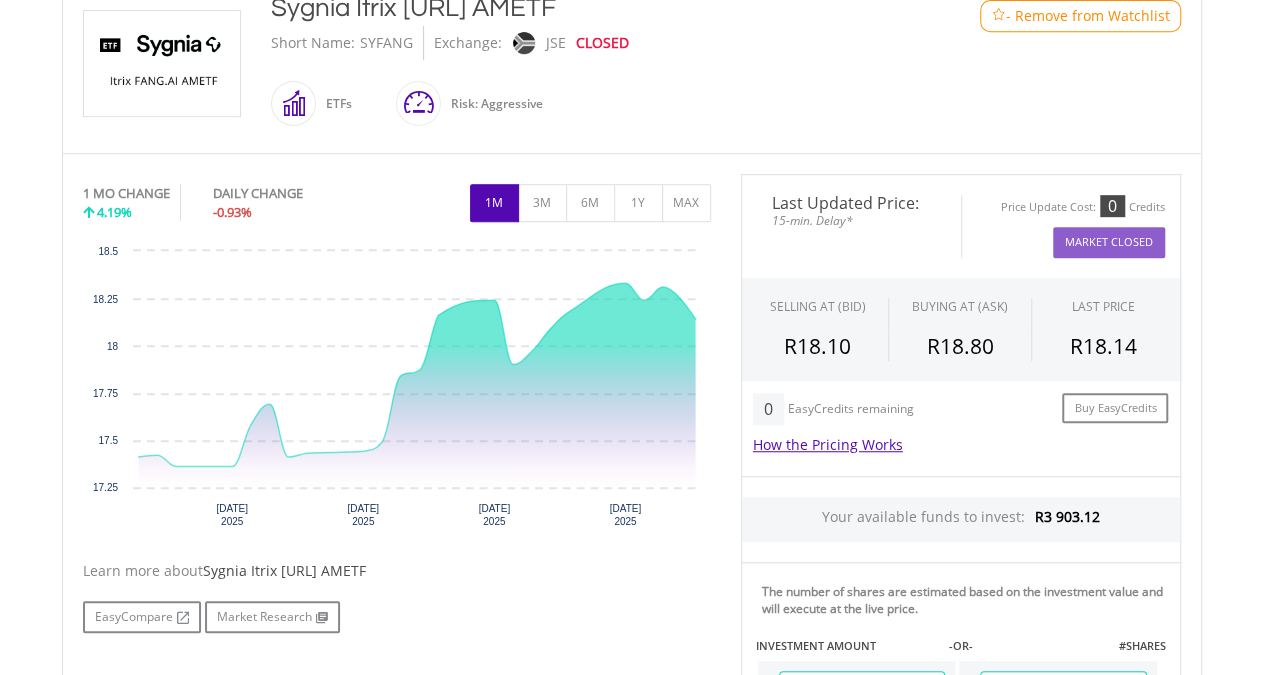 scroll, scrollTop: 474, scrollLeft: 0, axis: vertical 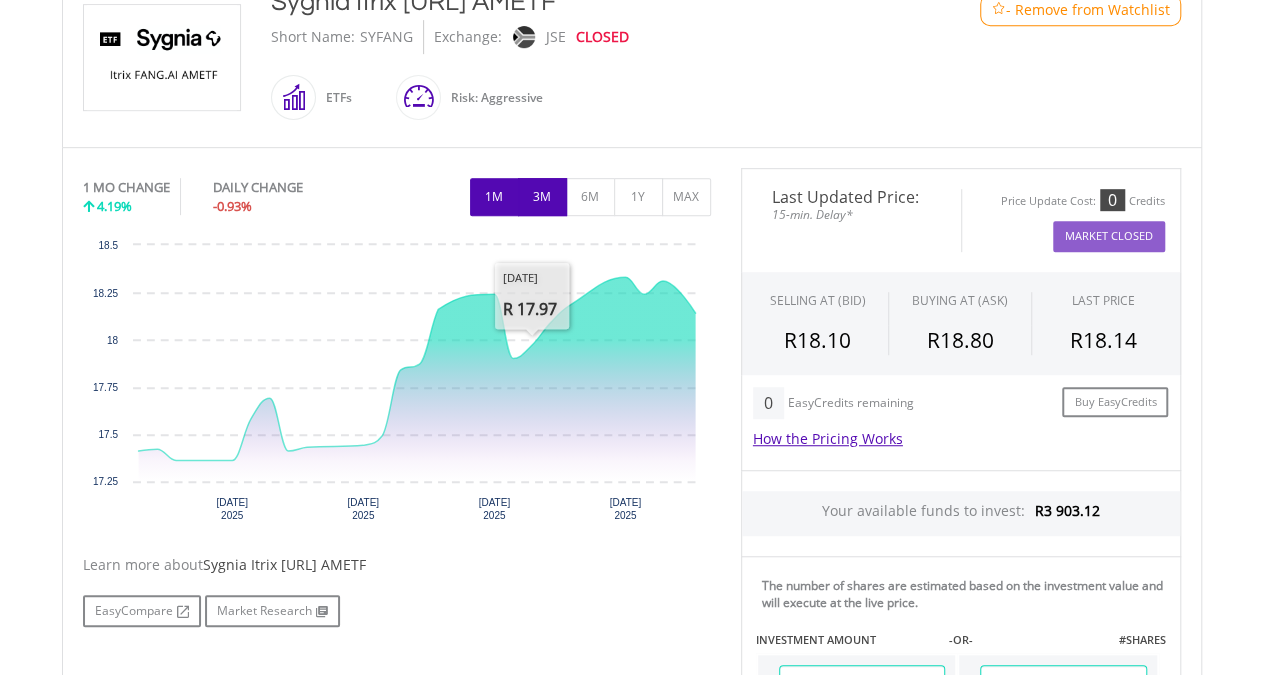 click on "3M" at bounding box center [542, 197] 